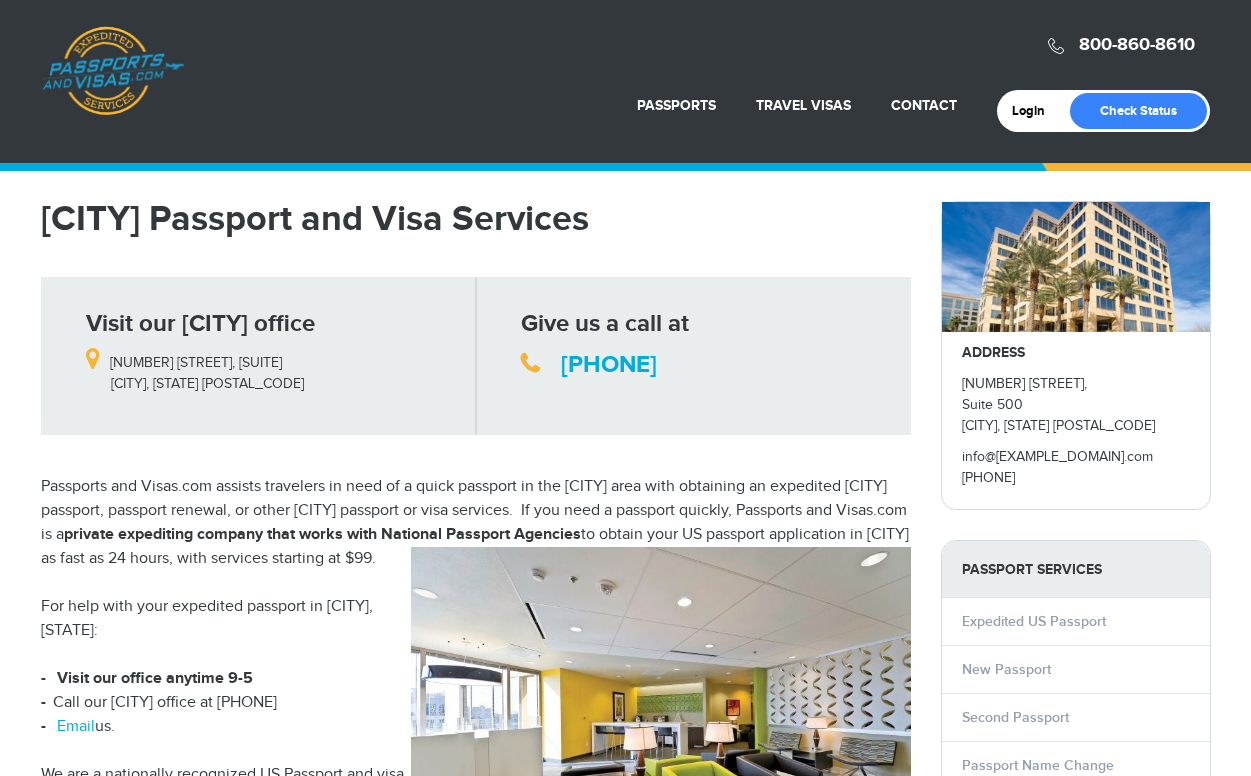 scroll, scrollTop: 0, scrollLeft: 0, axis: both 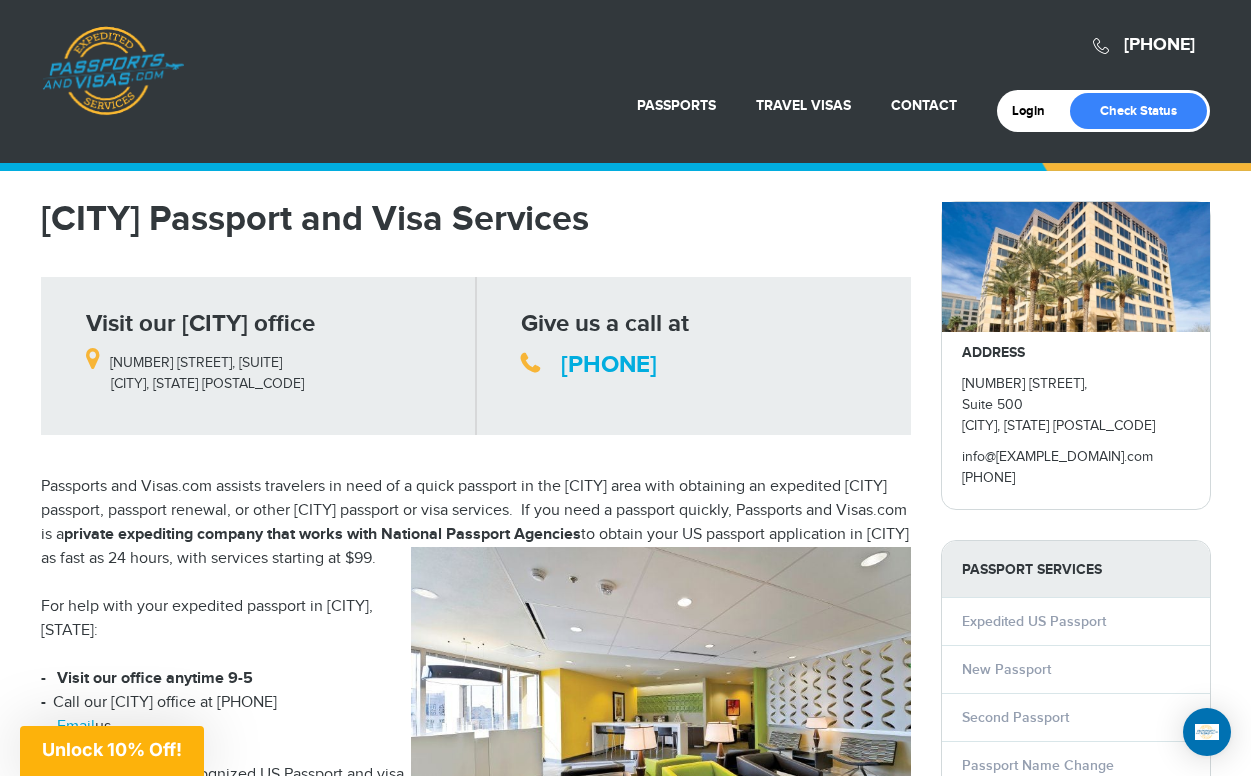 click on "Las Vegas Passport and Visa Services
Visit our Las Vegas office
3960 Howard Hughes Pkwy, Suite 500  Las Vegas, Nevada 89169
Give us a call at
702-852-1147
Passports and Visas.com assists travelers in need of a quick passport in the Las Vegas area with obtaining an expedited Las Vegas passport, passport renewal, or other Las Vegas passport or visa services.  If you need a passport quickly, Passports and Visas.com is a  private expediting company that works with National Passport Agencies  to obtain your US passport application in Las Vegas as fast as 24 hours, with services starting at $99.
For help with your expedited passport in Las Vegas, NV:
Visit our office anytime 9-5
Call our Las Vegas office at 702-852-1147" at bounding box center (476, 1013) 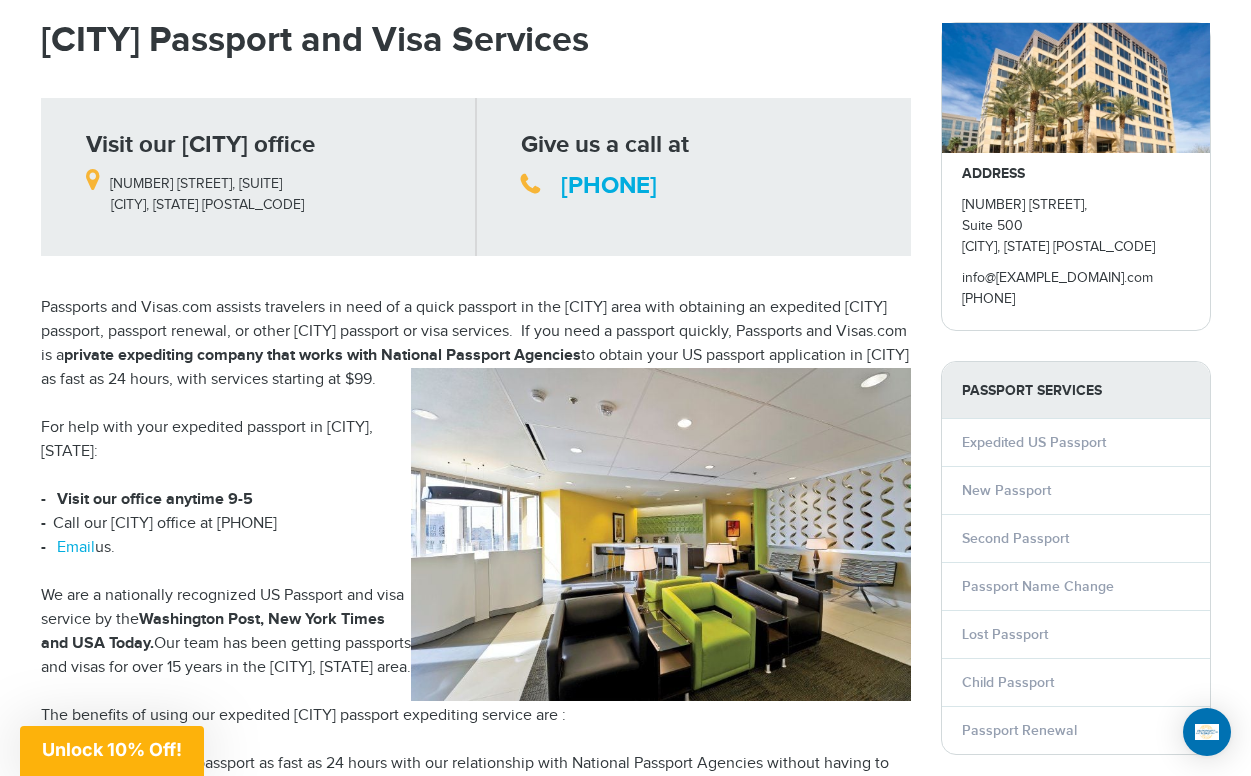 scroll, scrollTop: 211, scrollLeft: 0, axis: vertical 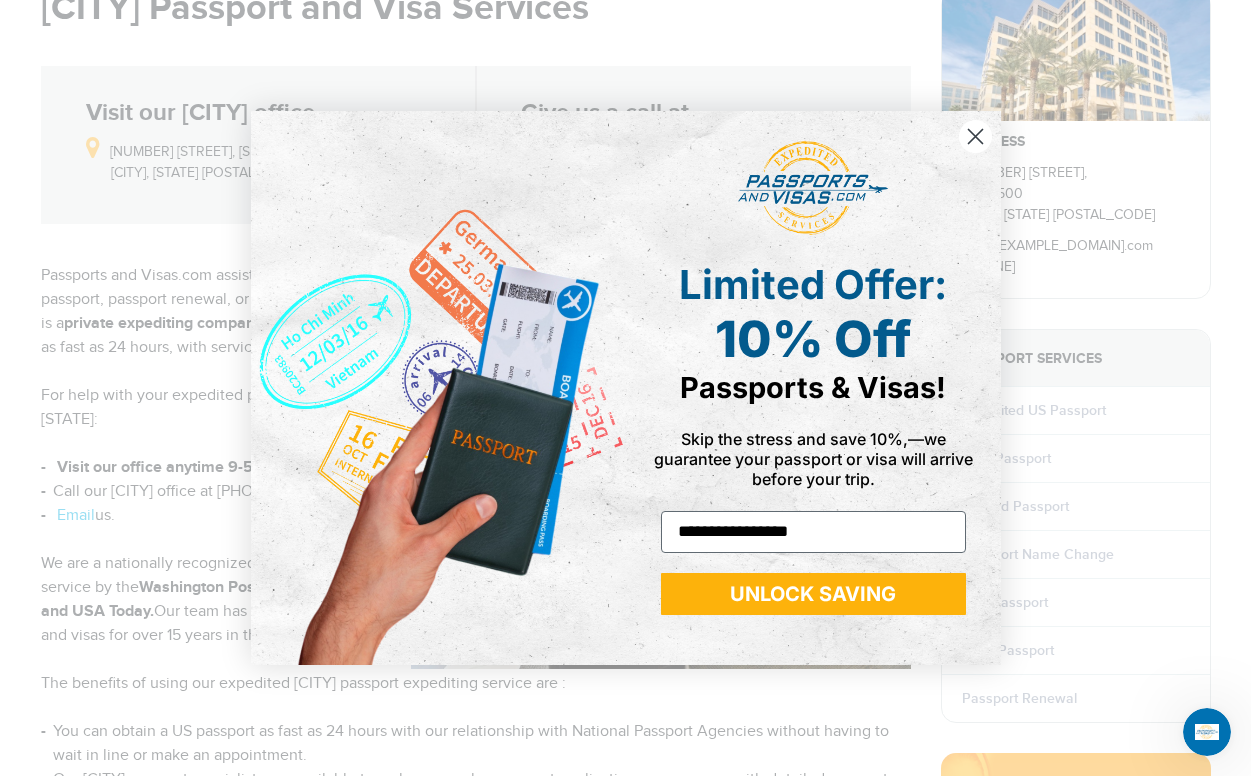 type on "**********" 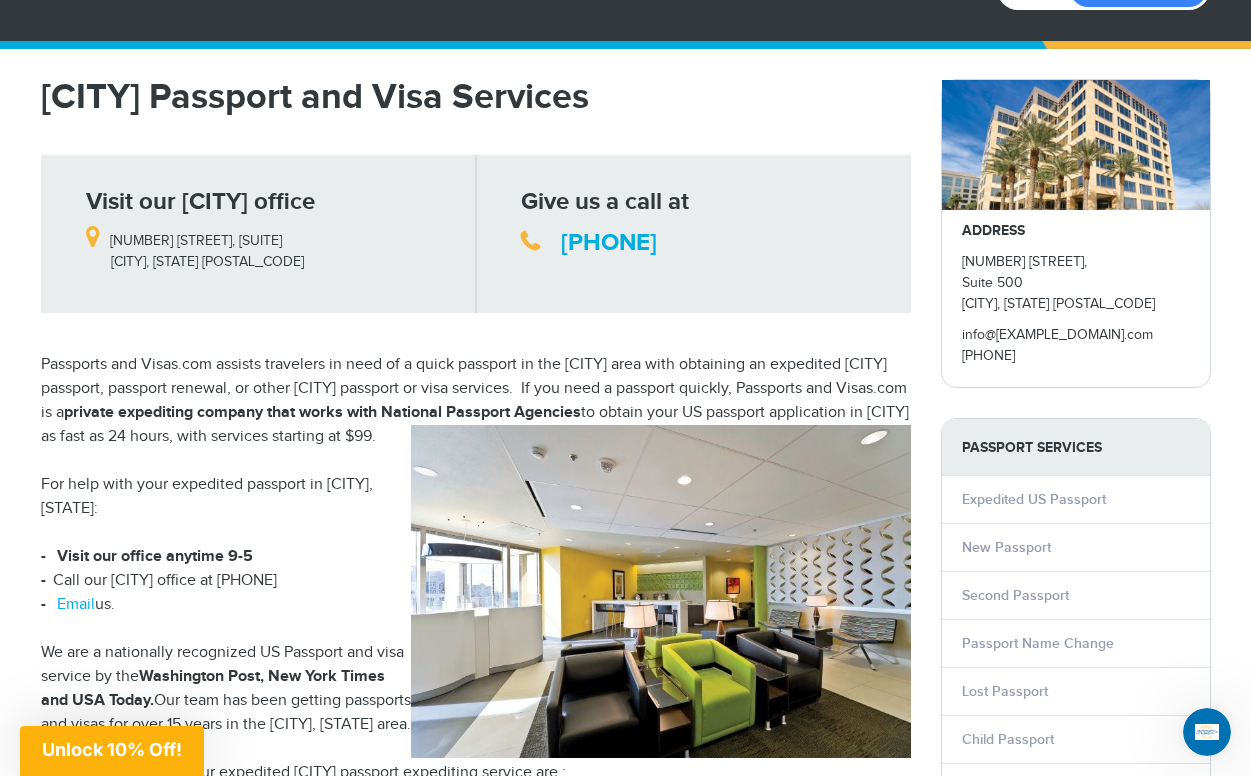 scroll, scrollTop: 242, scrollLeft: 0, axis: vertical 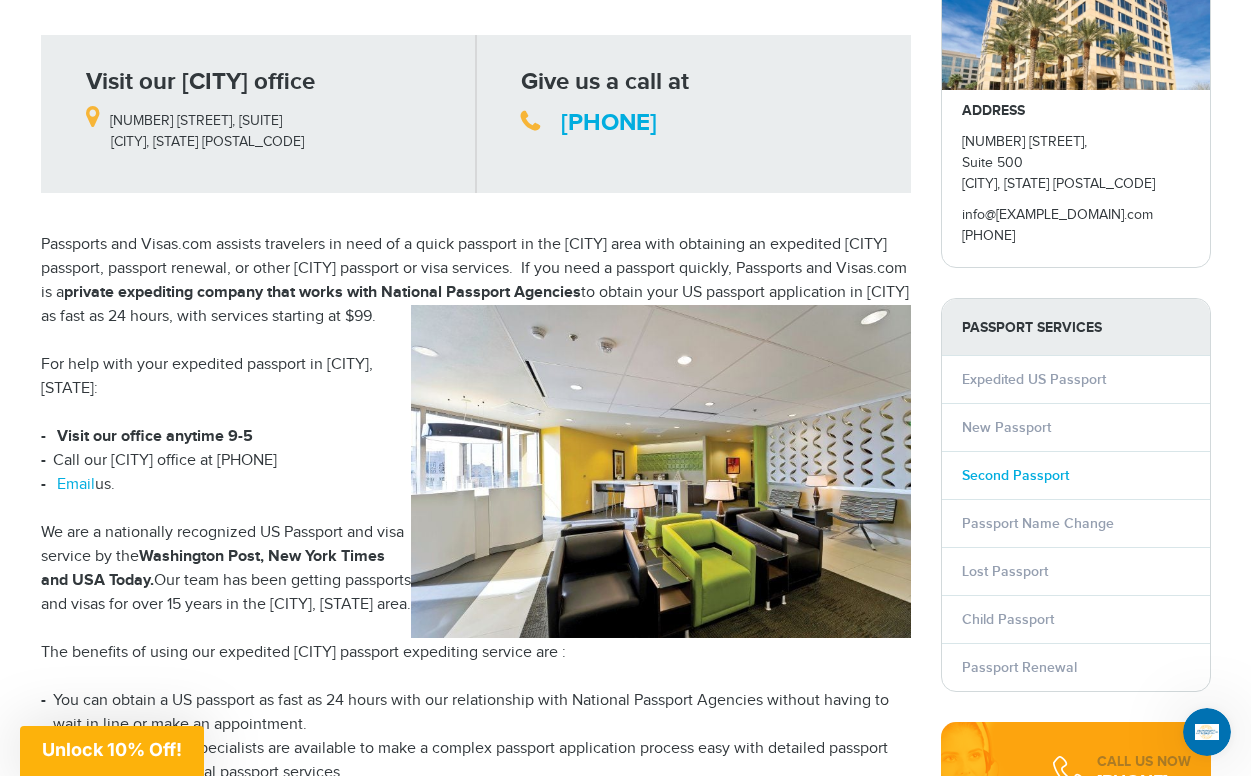 click on "Second Passport" at bounding box center (1015, 475) 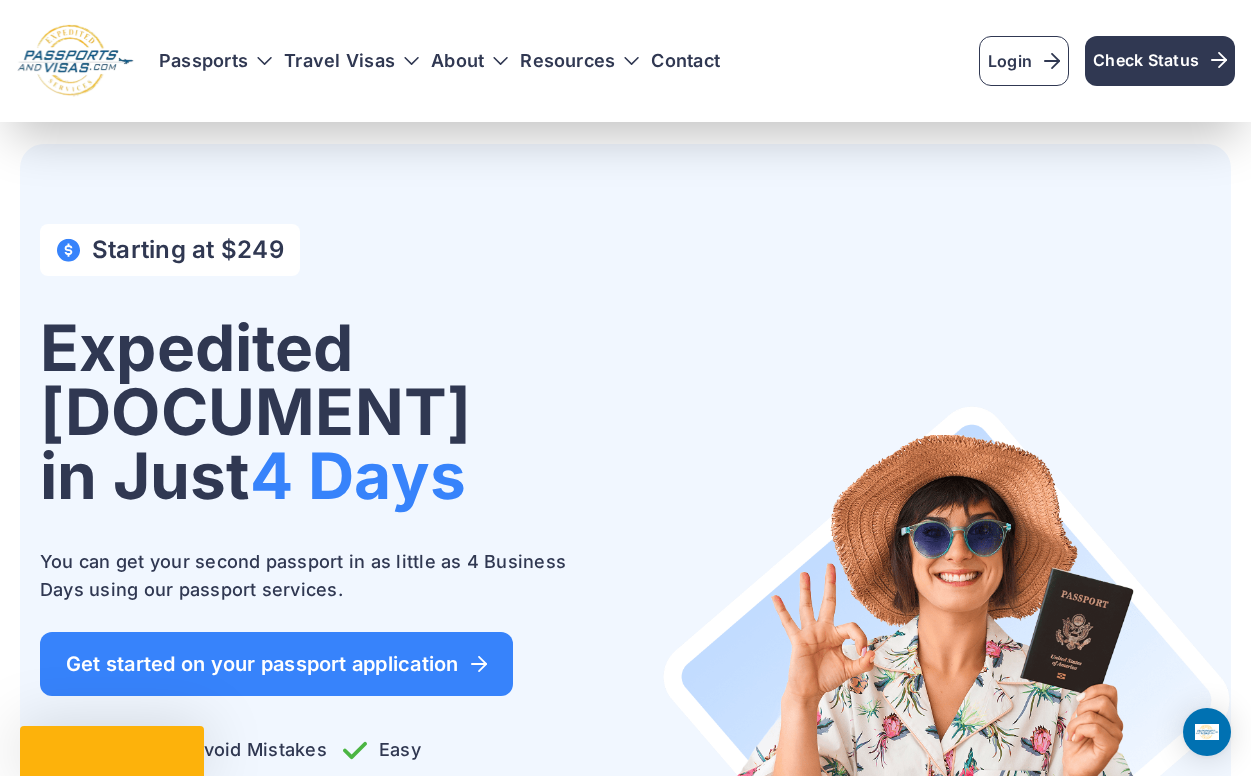 scroll, scrollTop: 242, scrollLeft: 0, axis: vertical 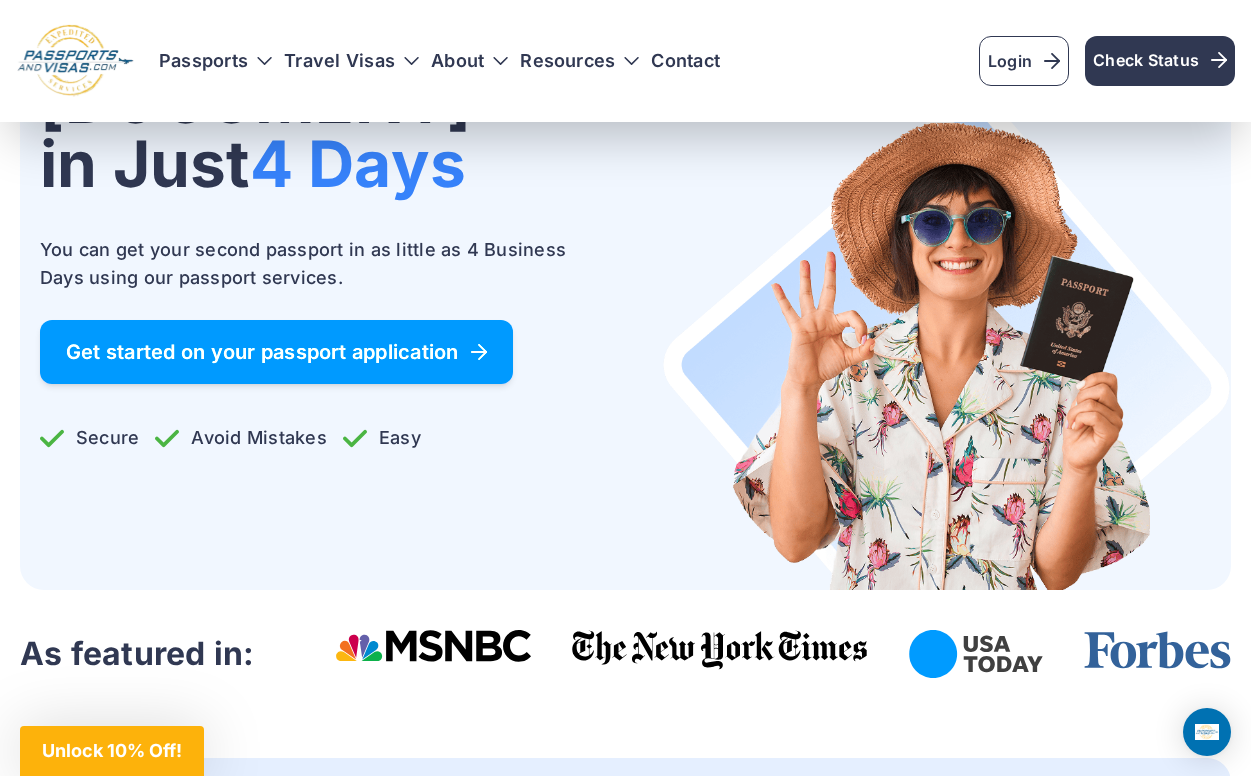click on "Get started on your passport application" at bounding box center [276, 352] 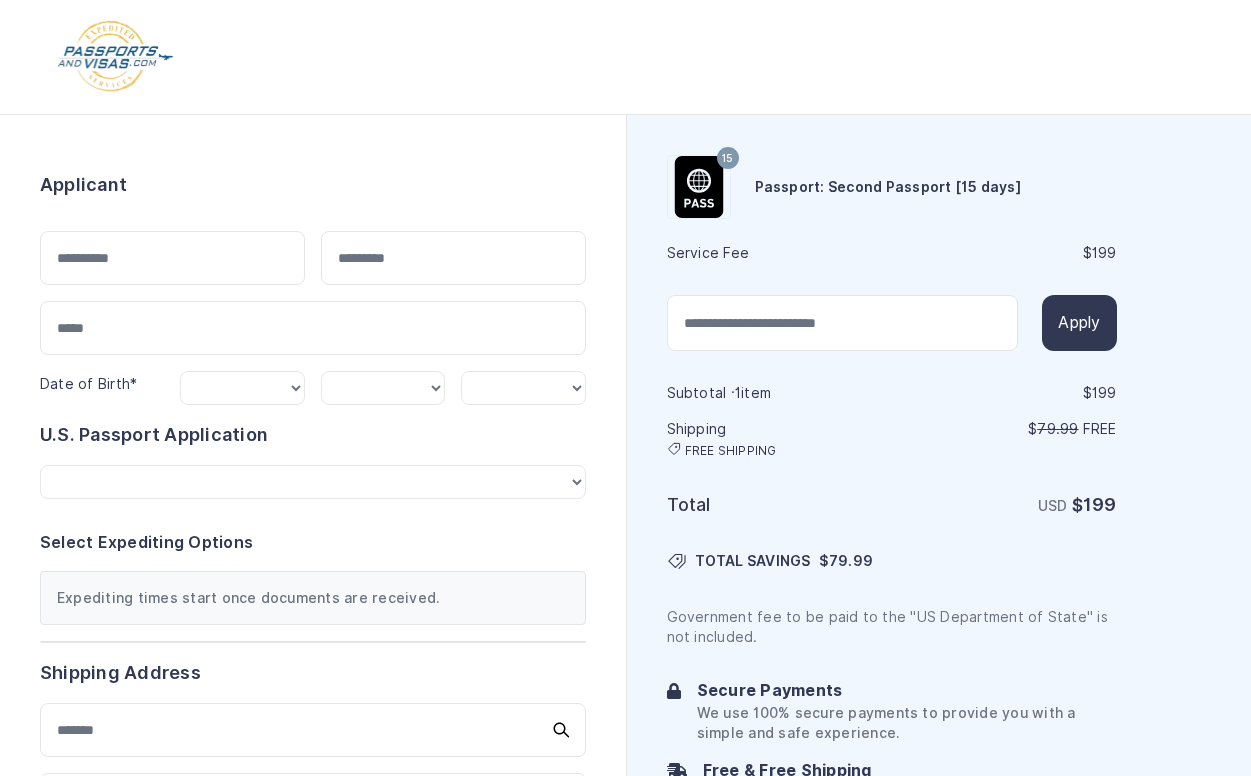 scroll, scrollTop: 0, scrollLeft: 0, axis: both 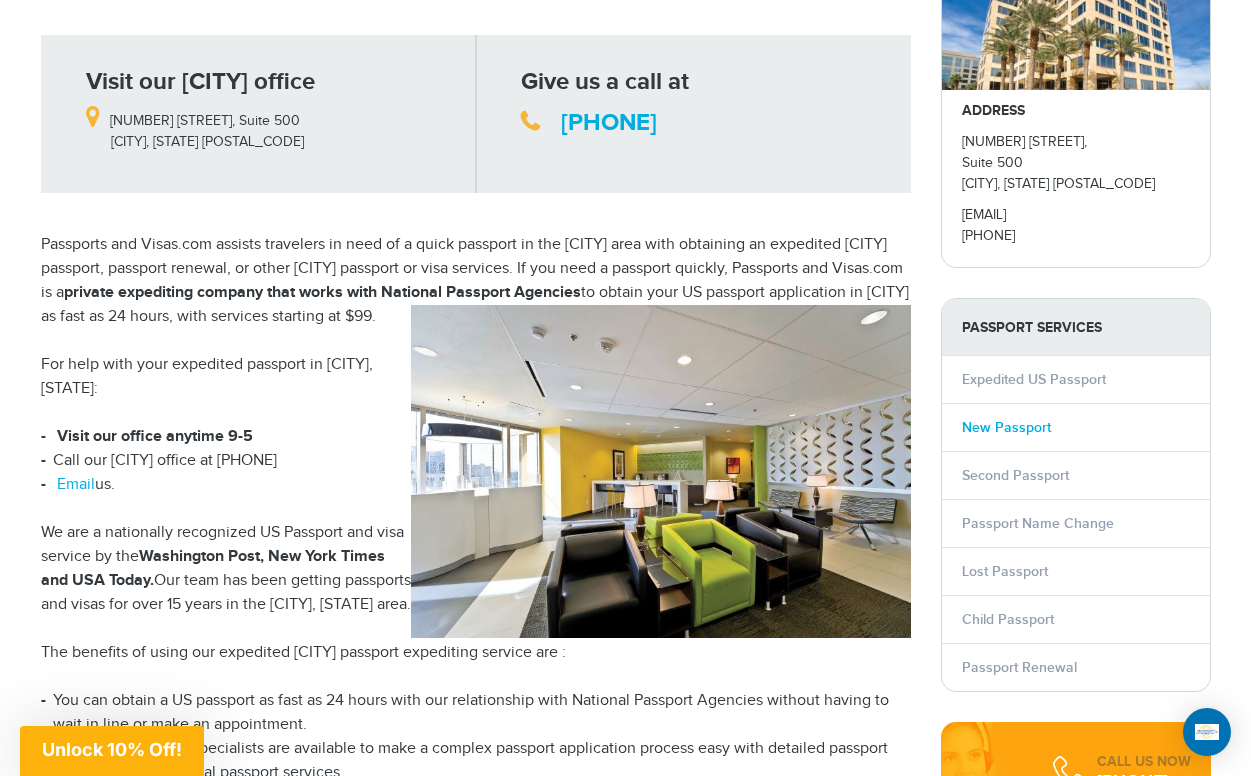 click on "New Passport" at bounding box center [1006, 427] 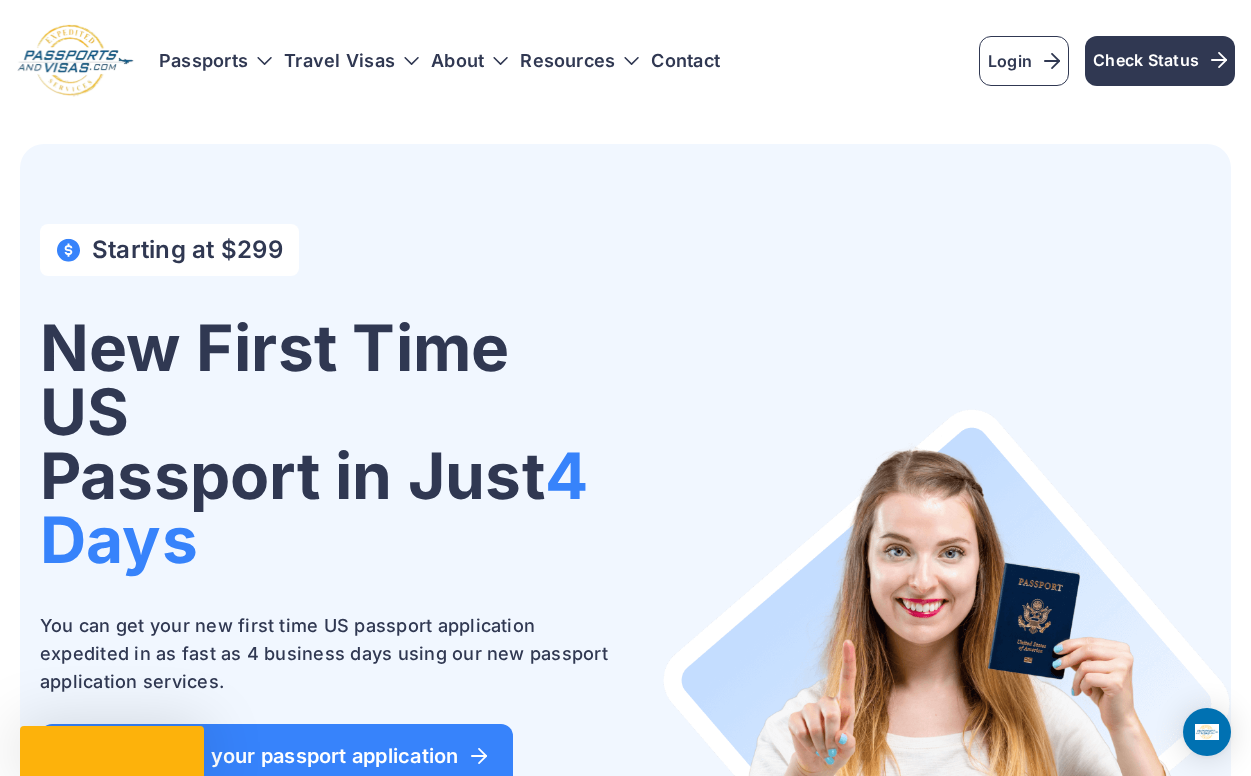 scroll, scrollTop: 0, scrollLeft: 0, axis: both 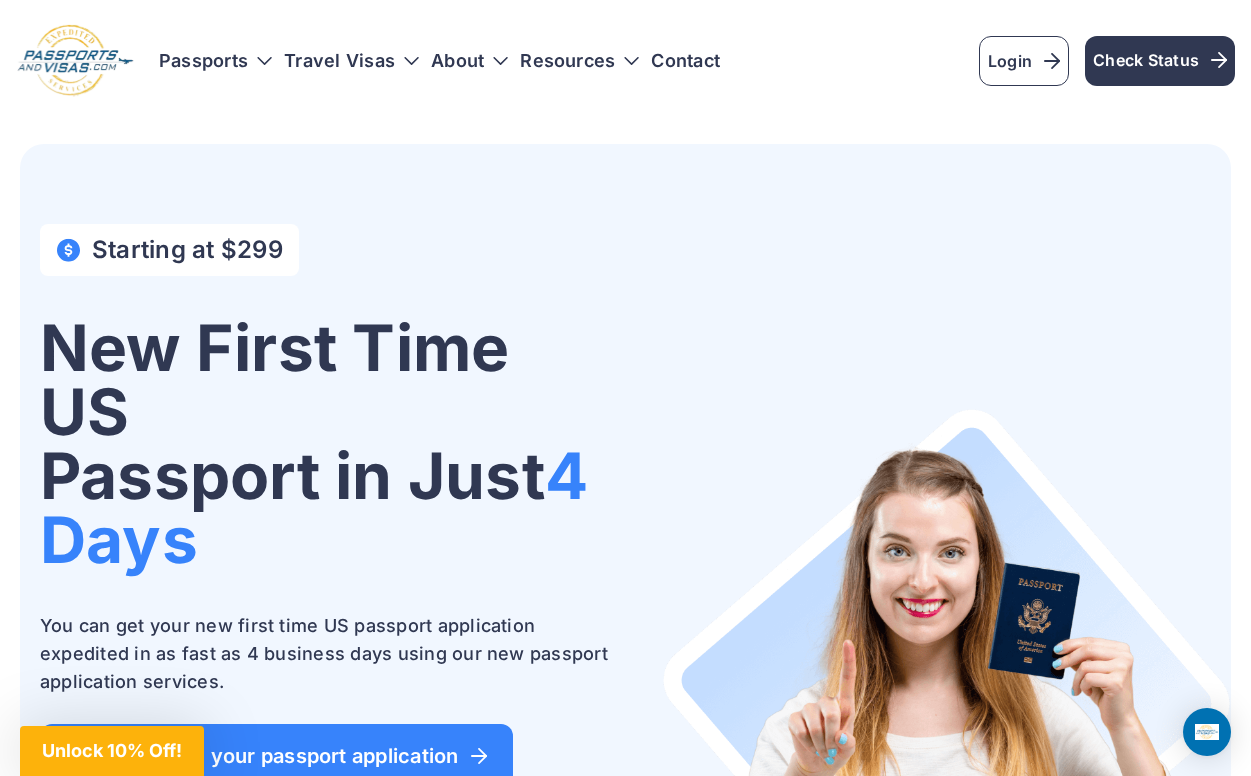 click on "Starting at $299
New First Time [COUNTRY] Passport in Just  4 Days
You can get your new first time [COUNTRY] passport application expedited in as fast as 4 business days using our new passport application services.
Get started on your passport application" at bounding box center [625, 563] 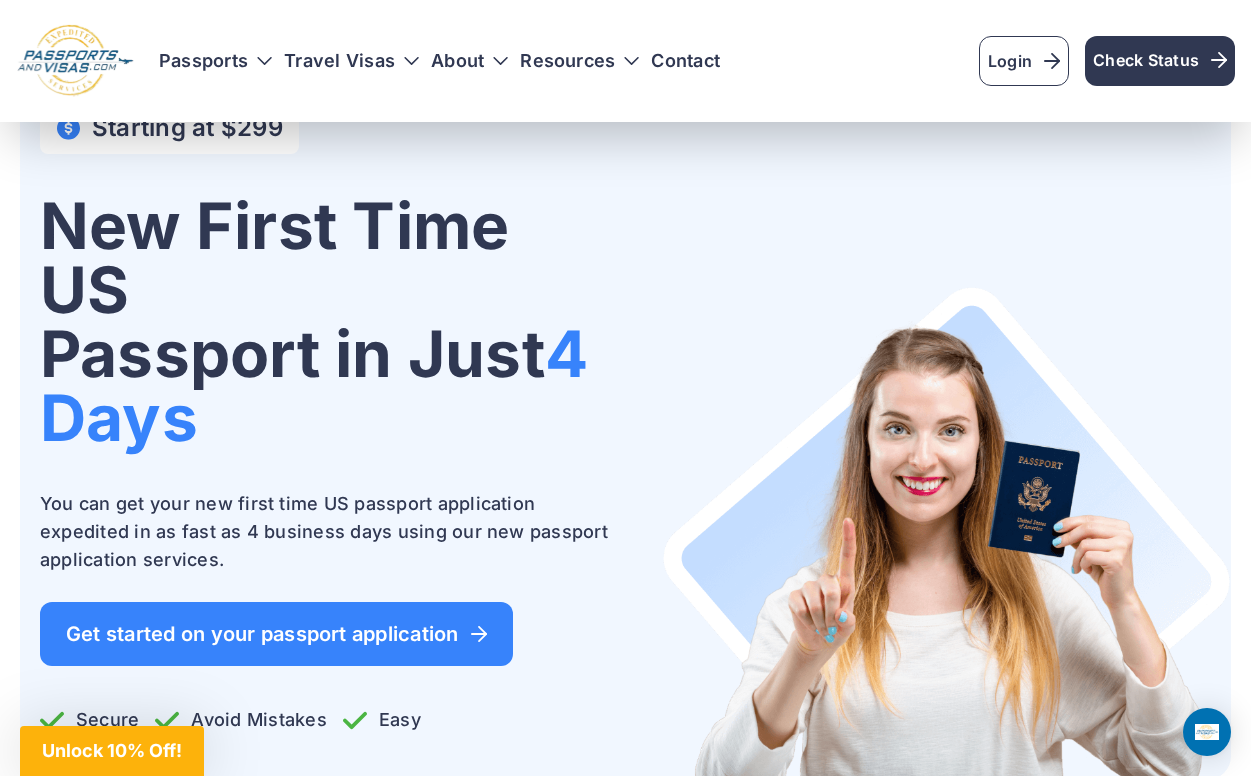 scroll, scrollTop: 130, scrollLeft: 0, axis: vertical 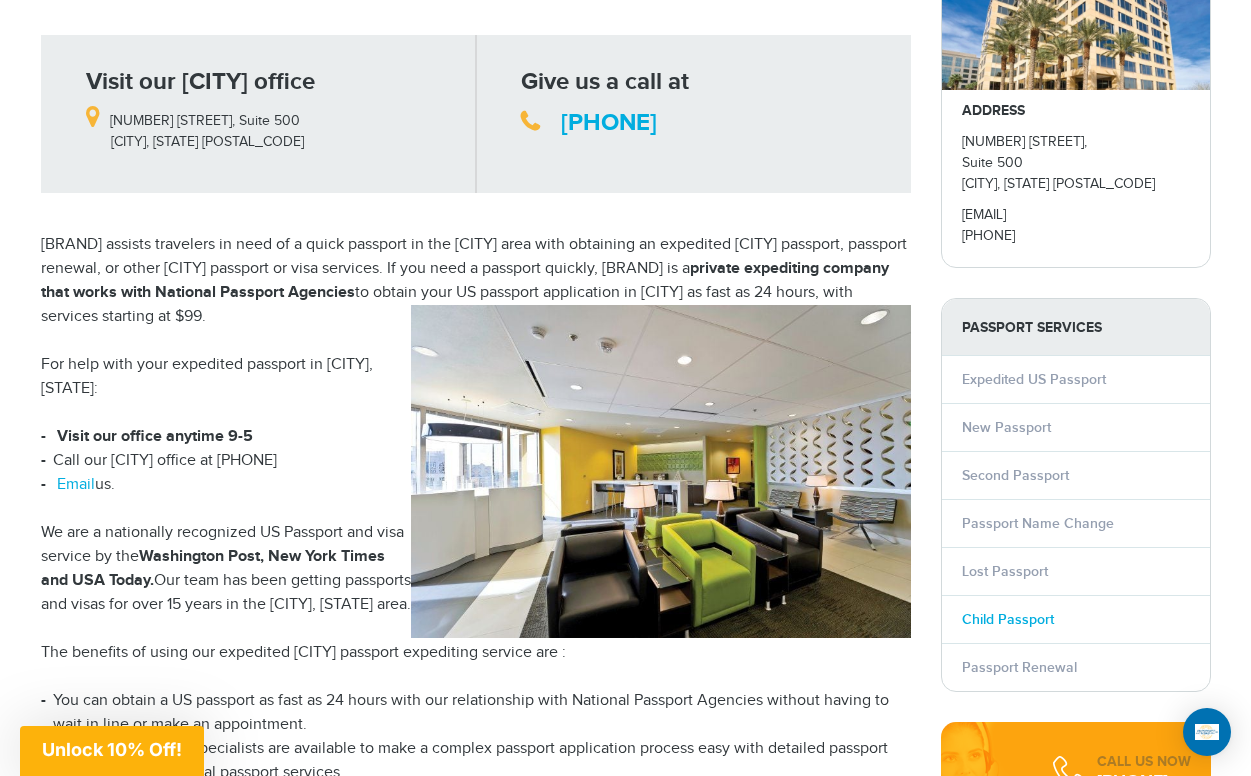 click on "Child Passport" at bounding box center (1008, 619) 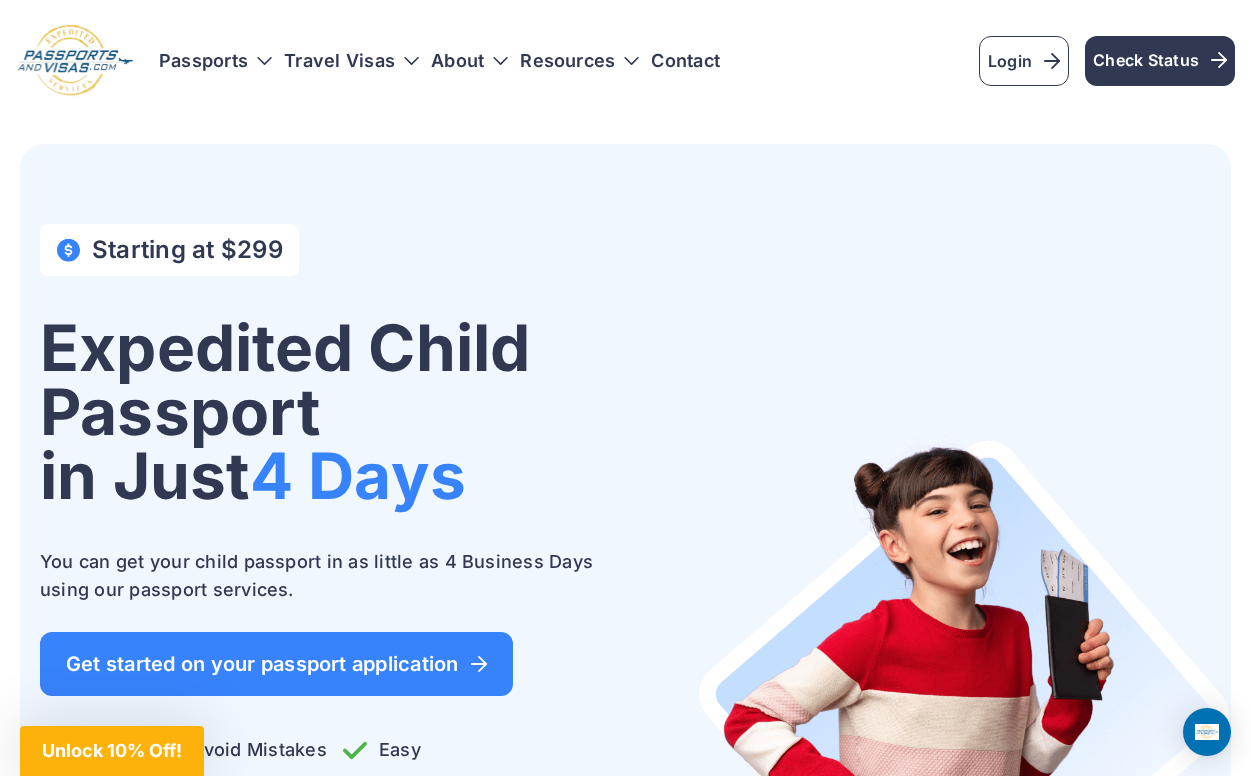 scroll, scrollTop: 0, scrollLeft: 0, axis: both 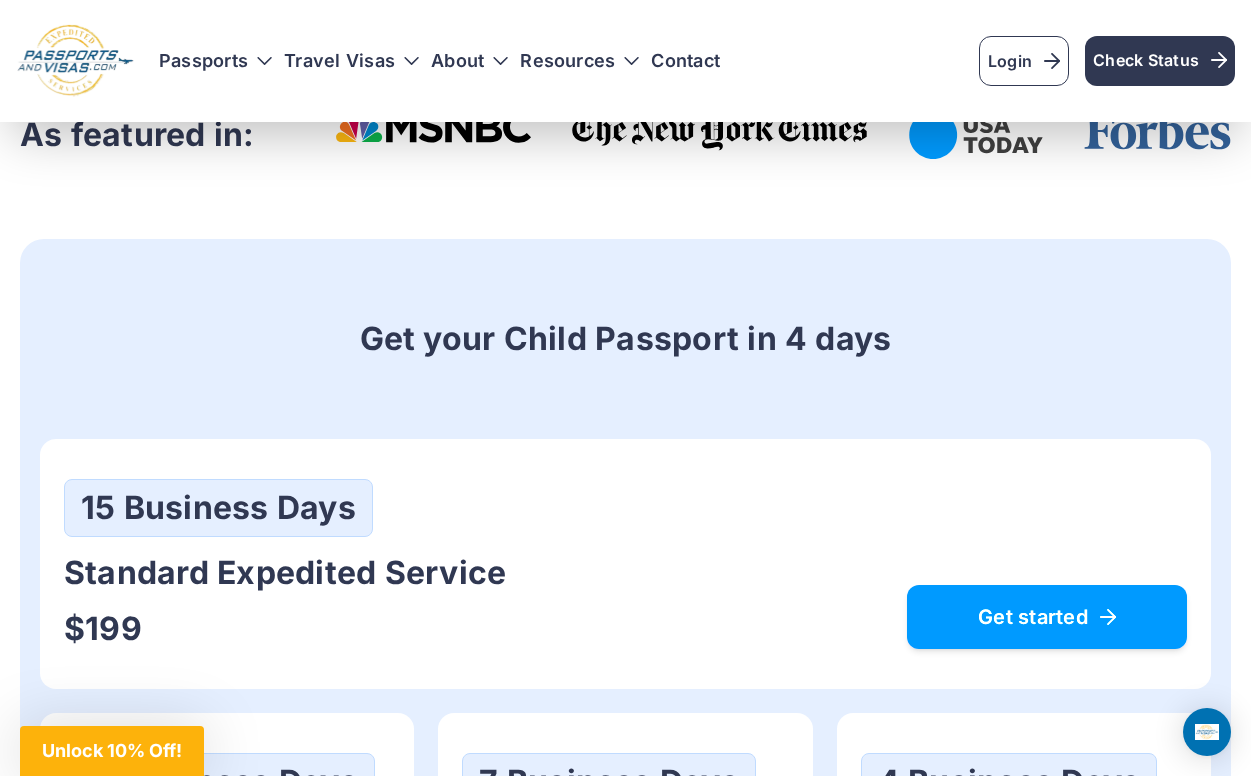 click on "Get started" at bounding box center [1047, 617] 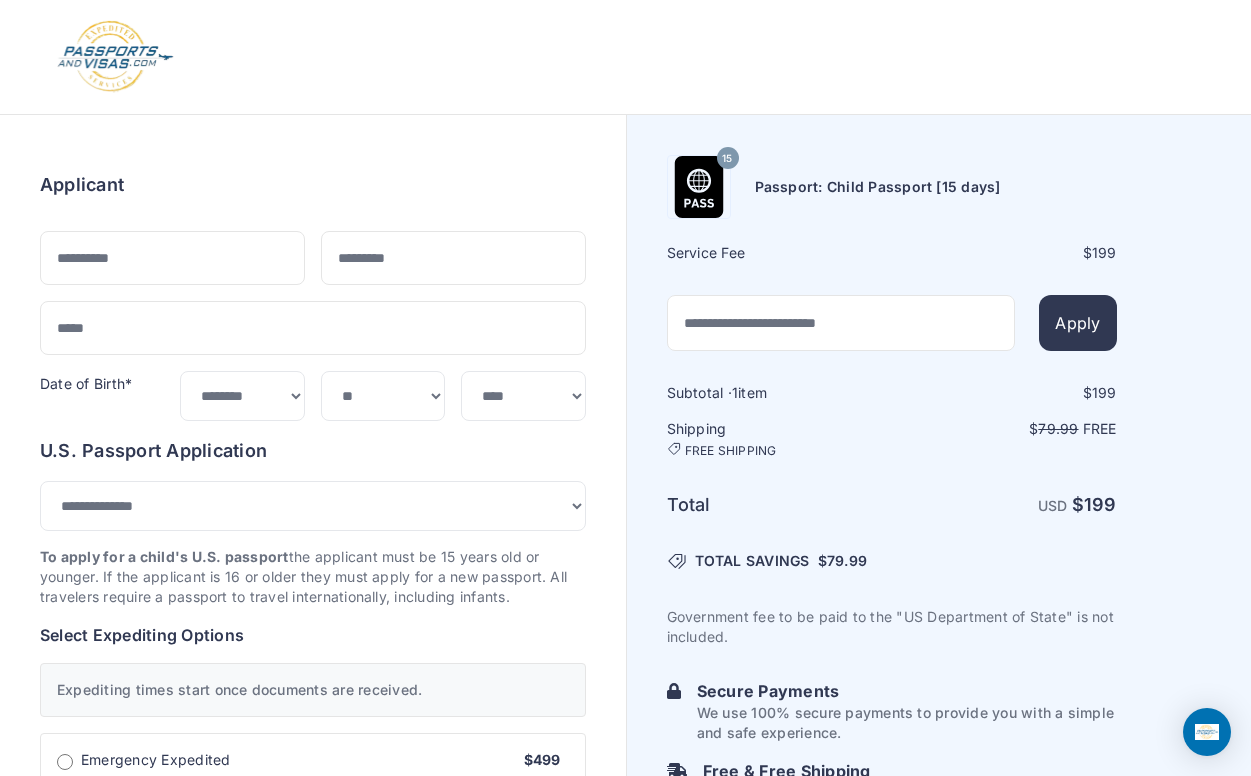 select on "**" 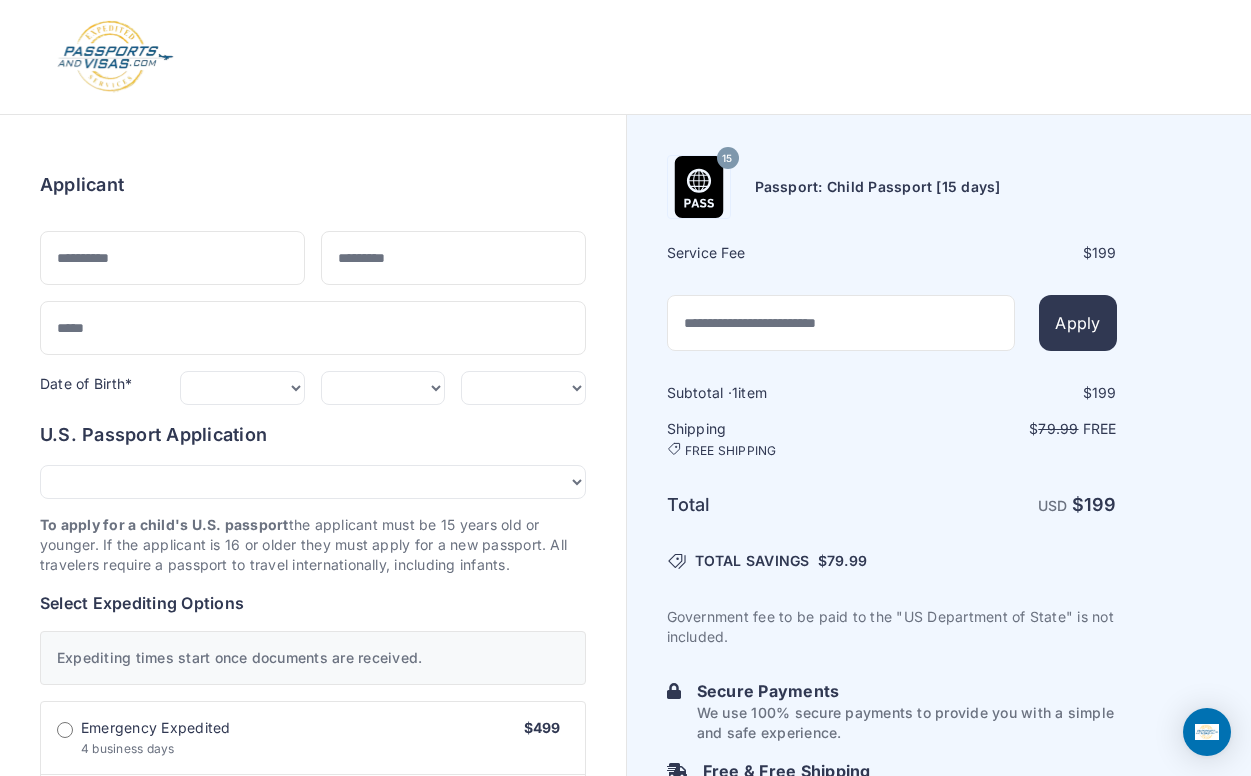 scroll, scrollTop: 0, scrollLeft: 0, axis: both 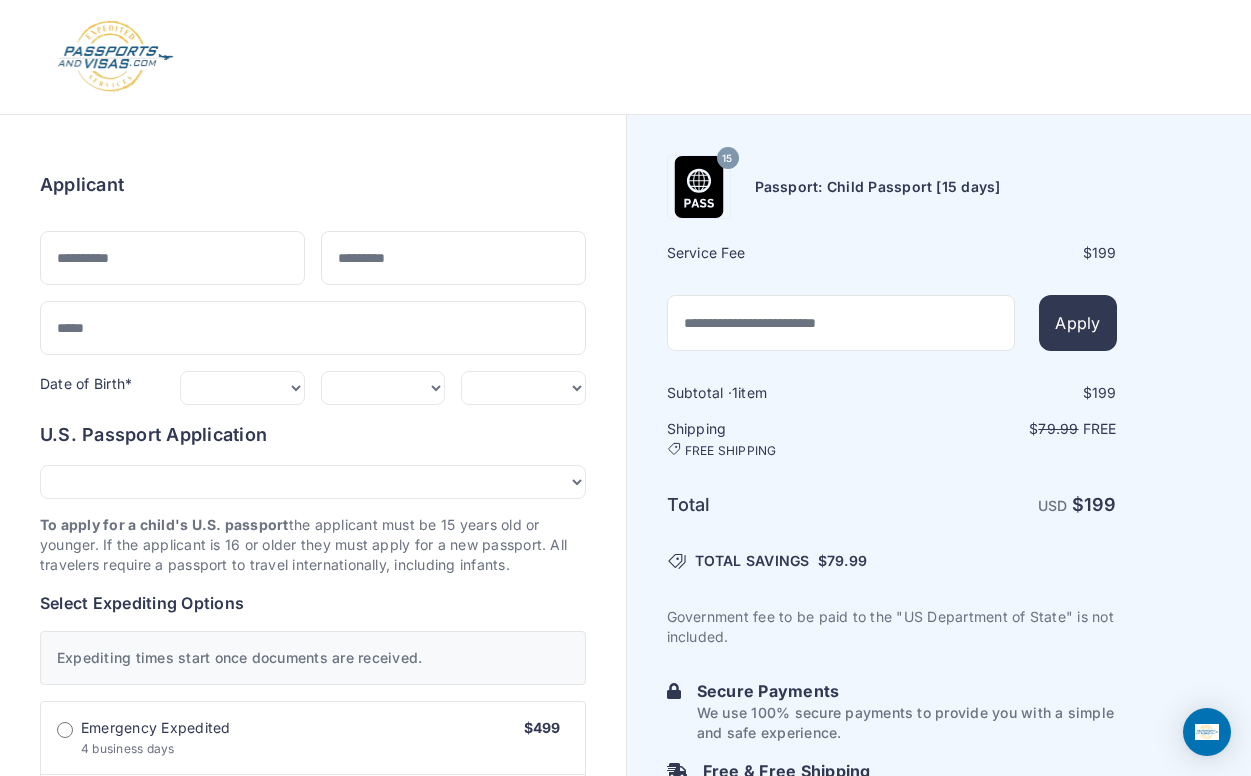 click on "To apply for a child's U.S. passport  the applicant must be 15 years old or younger. If the applicant is 16 or older they must apply for a new passport. All travelers require a passport to travel internationally, including infants." at bounding box center (313, 545) 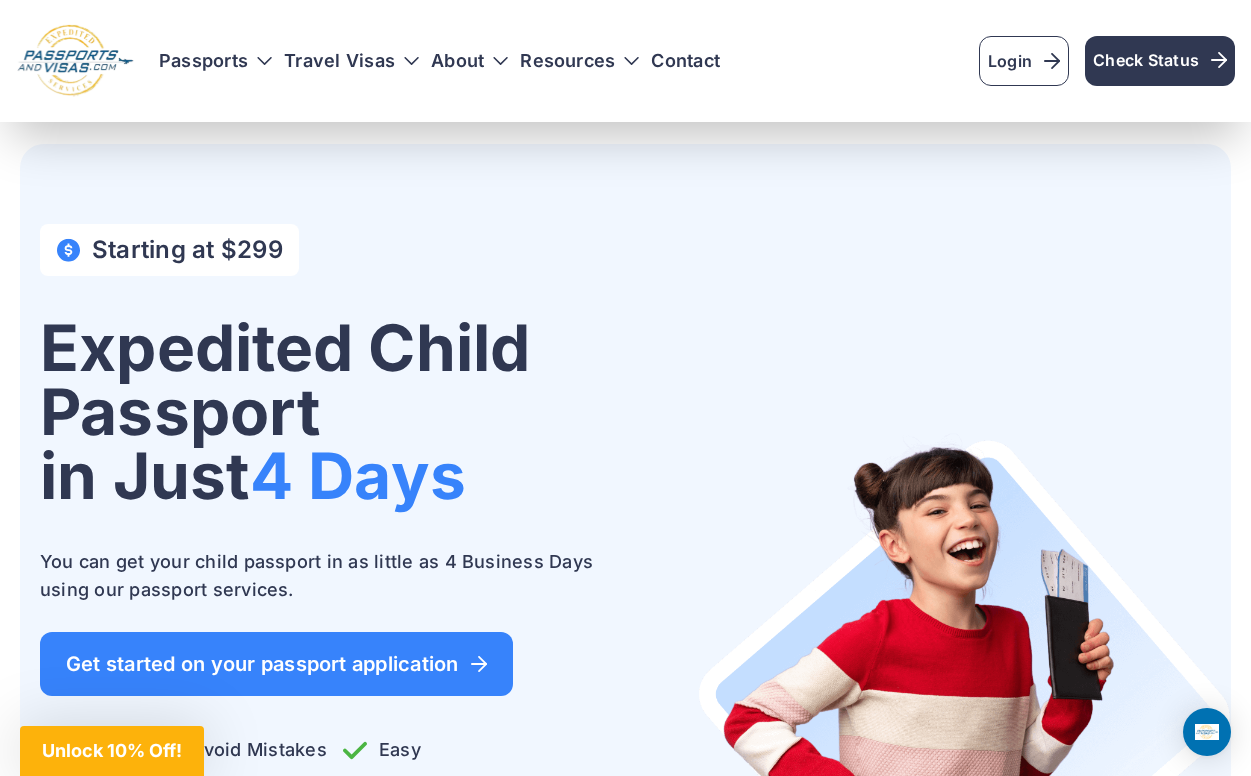 scroll, scrollTop: 831, scrollLeft: 0, axis: vertical 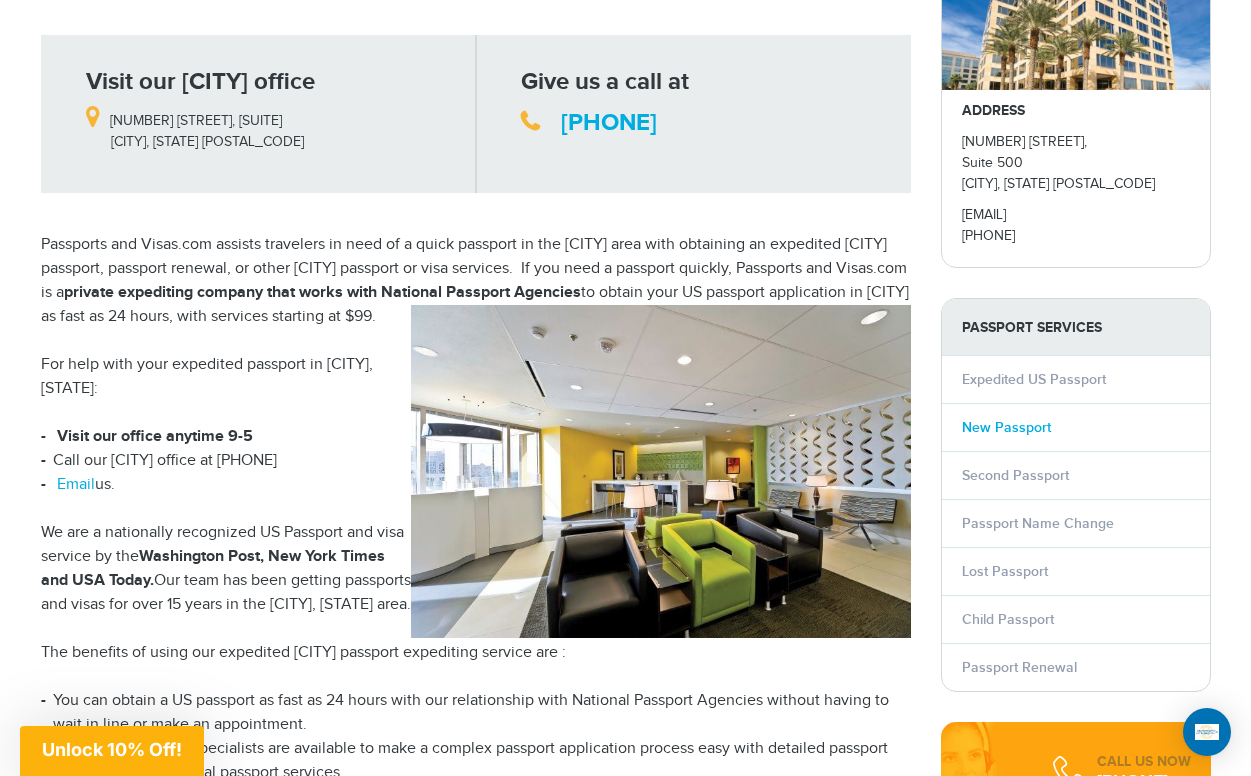 click on "New Passport" at bounding box center [1006, 427] 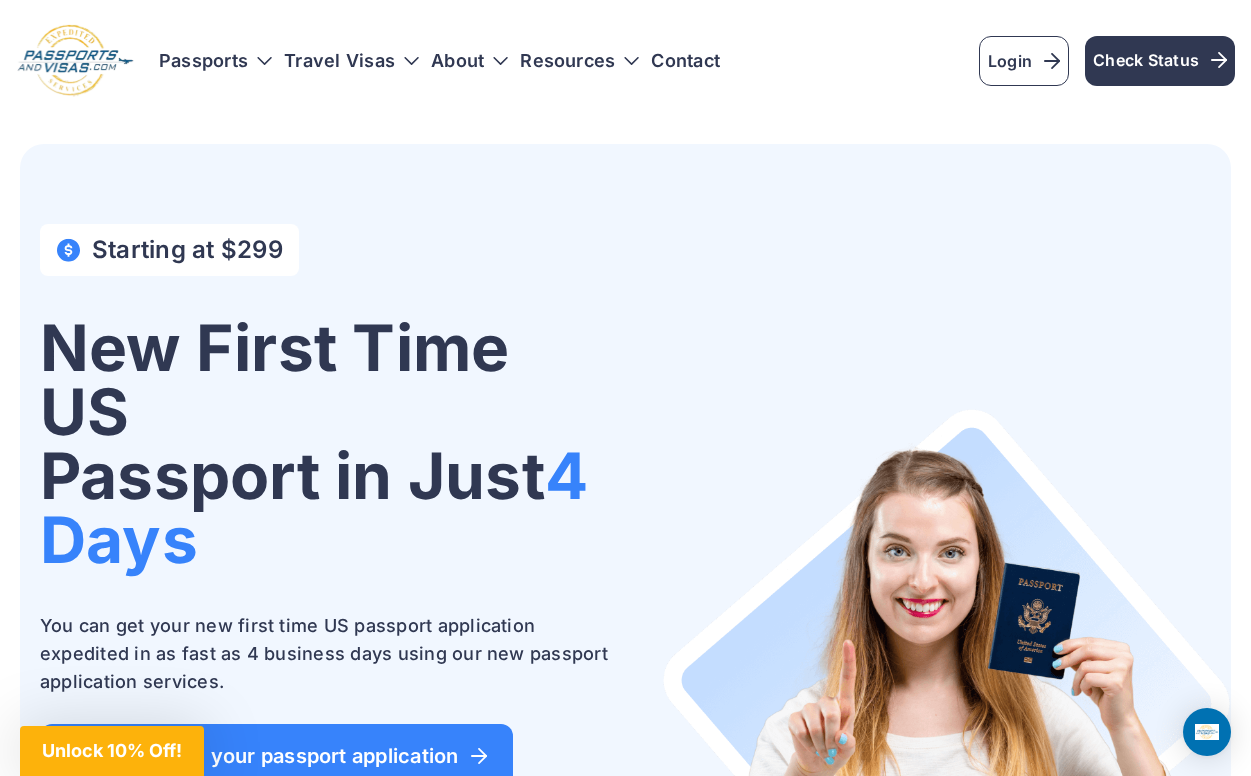 scroll, scrollTop: 0, scrollLeft: 0, axis: both 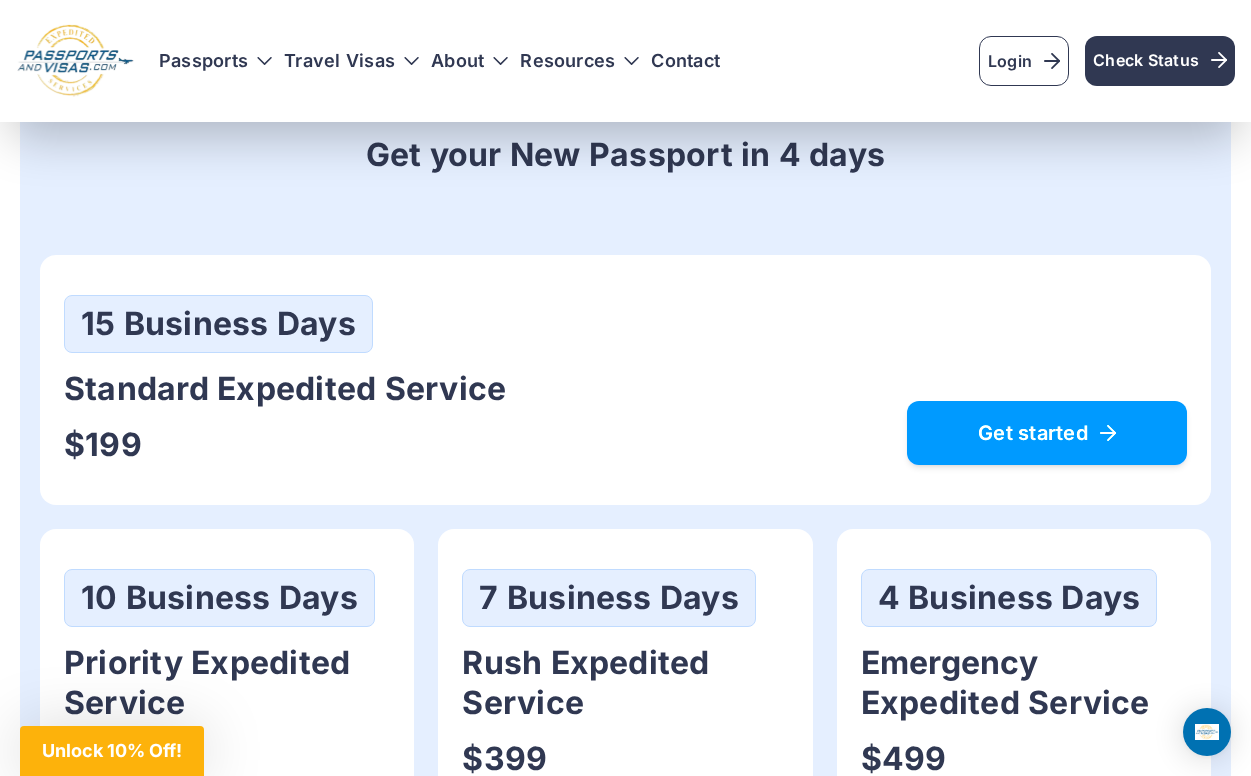 click on "Get started" at bounding box center (1047, 433) 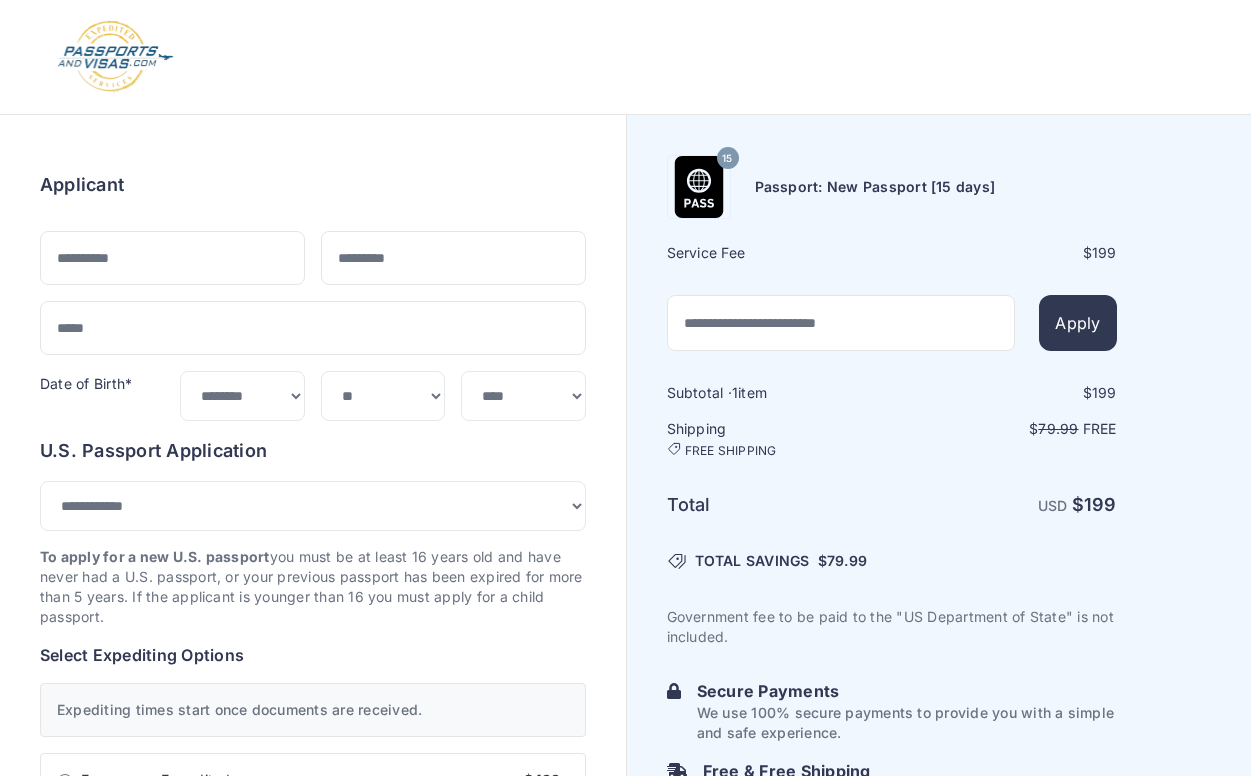 select on "**" 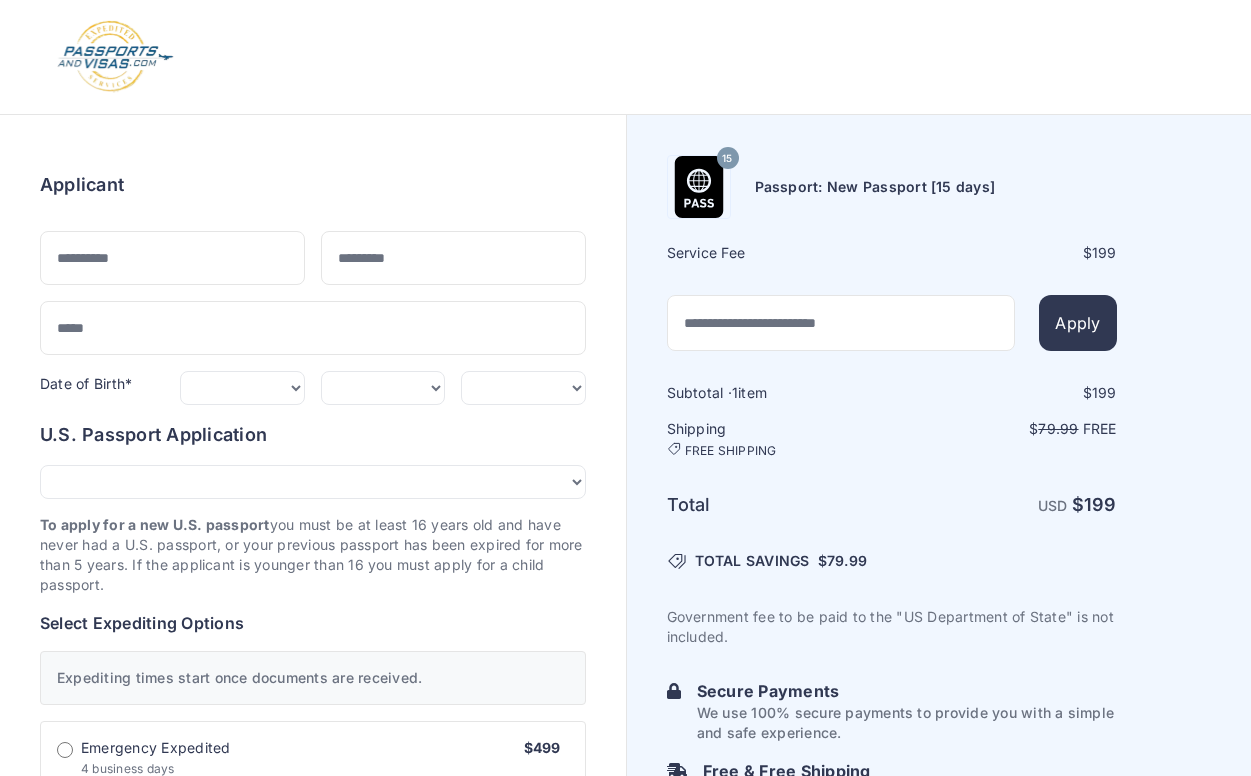 scroll, scrollTop: 0, scrollLeft: 0, axis: both 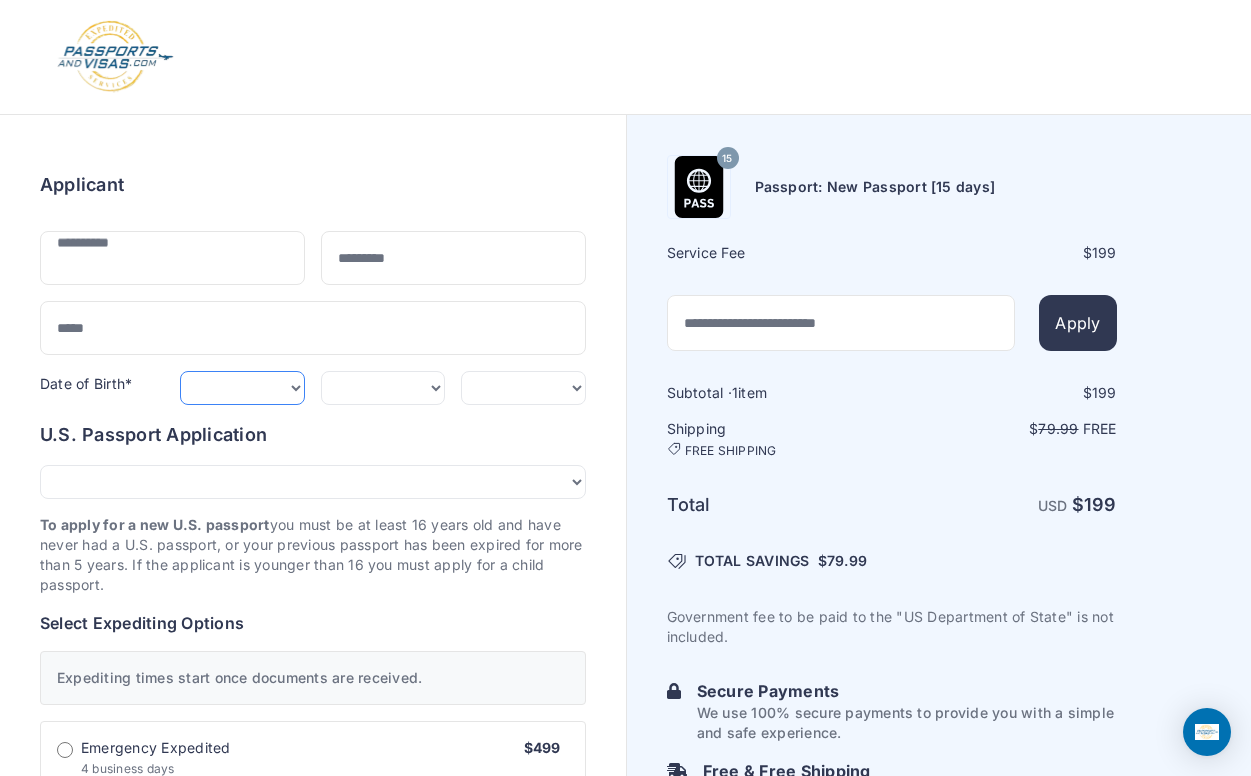 select on "*" 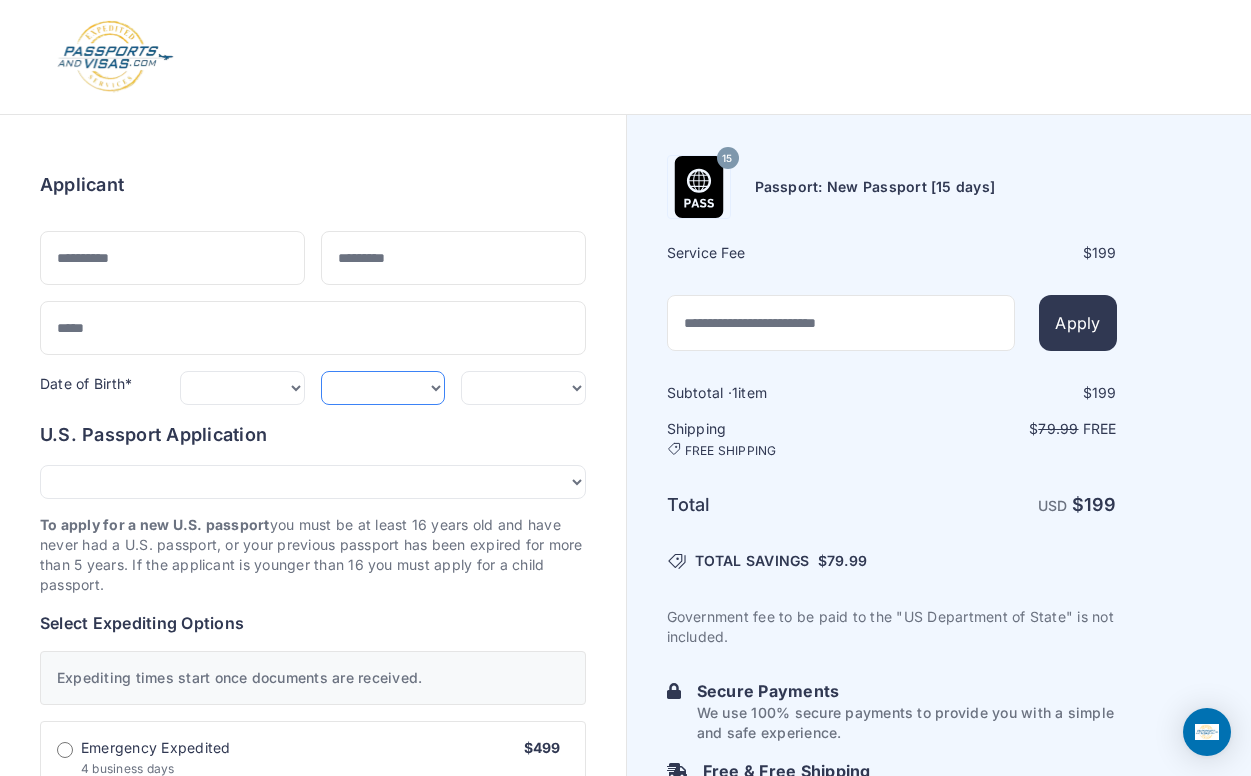 select on "**" 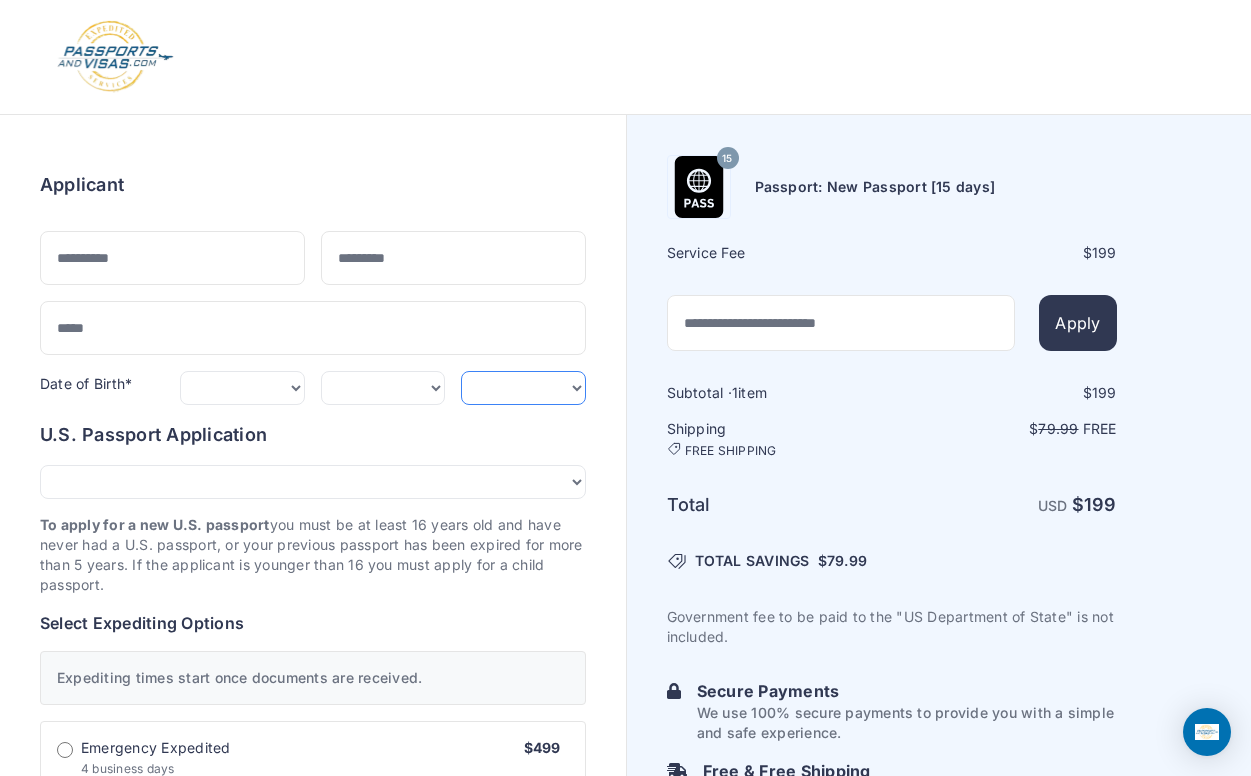 select on "****" 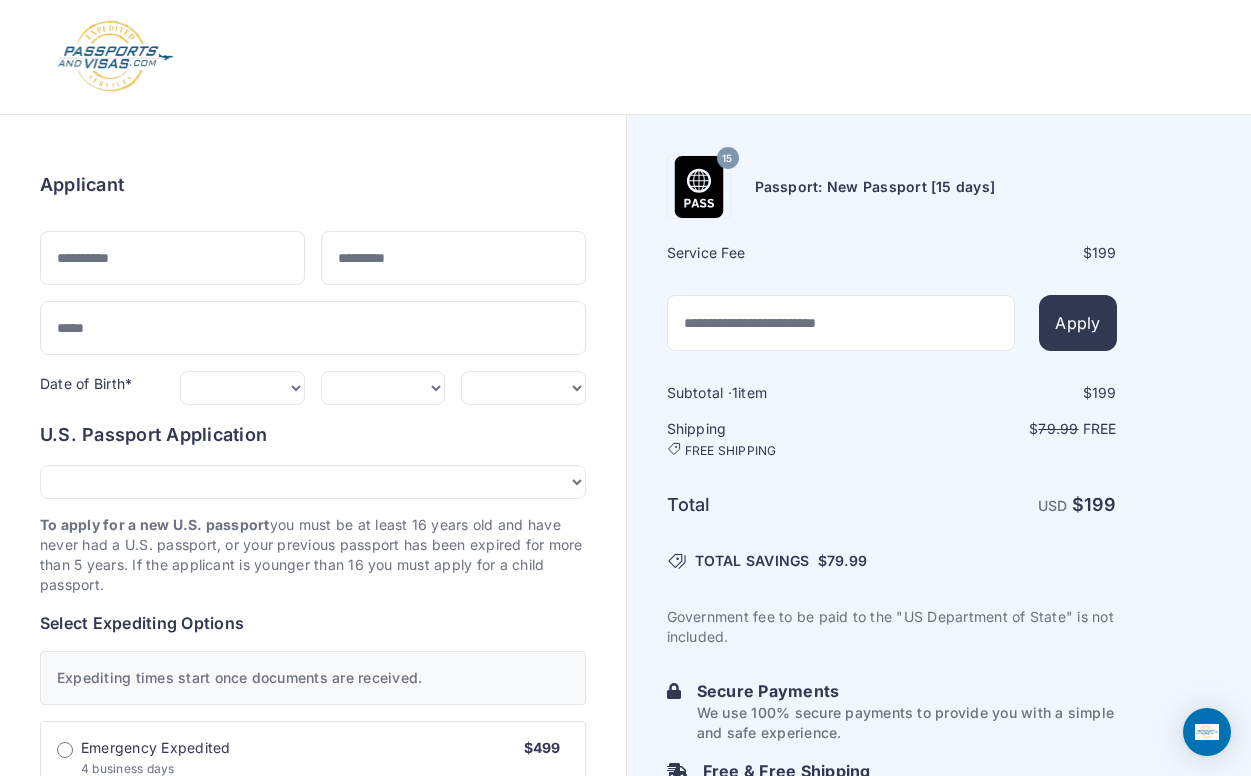 click on "Order summary
$ 199
15
199 1 199 79.99 Free $" at bounding box center [313, 1004] 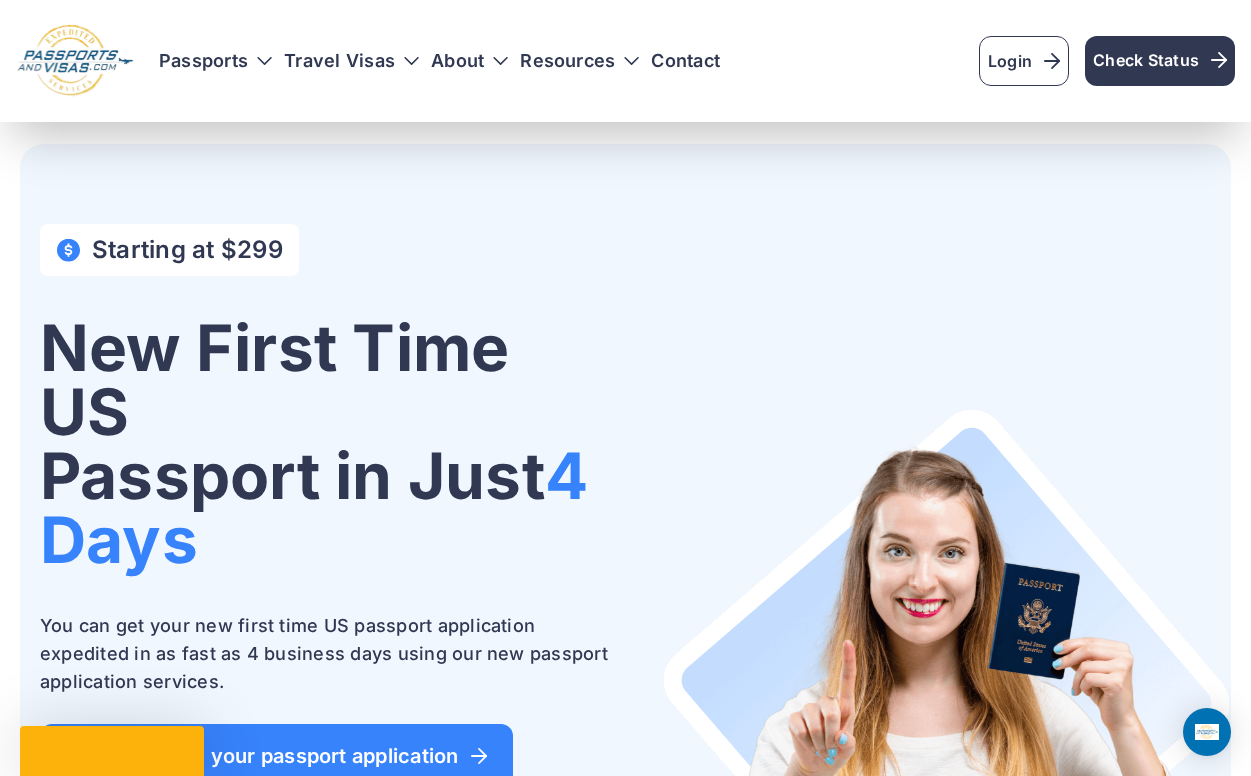 scroll, scrollTop: 1015, scrollLeft: 0, axis: vertical 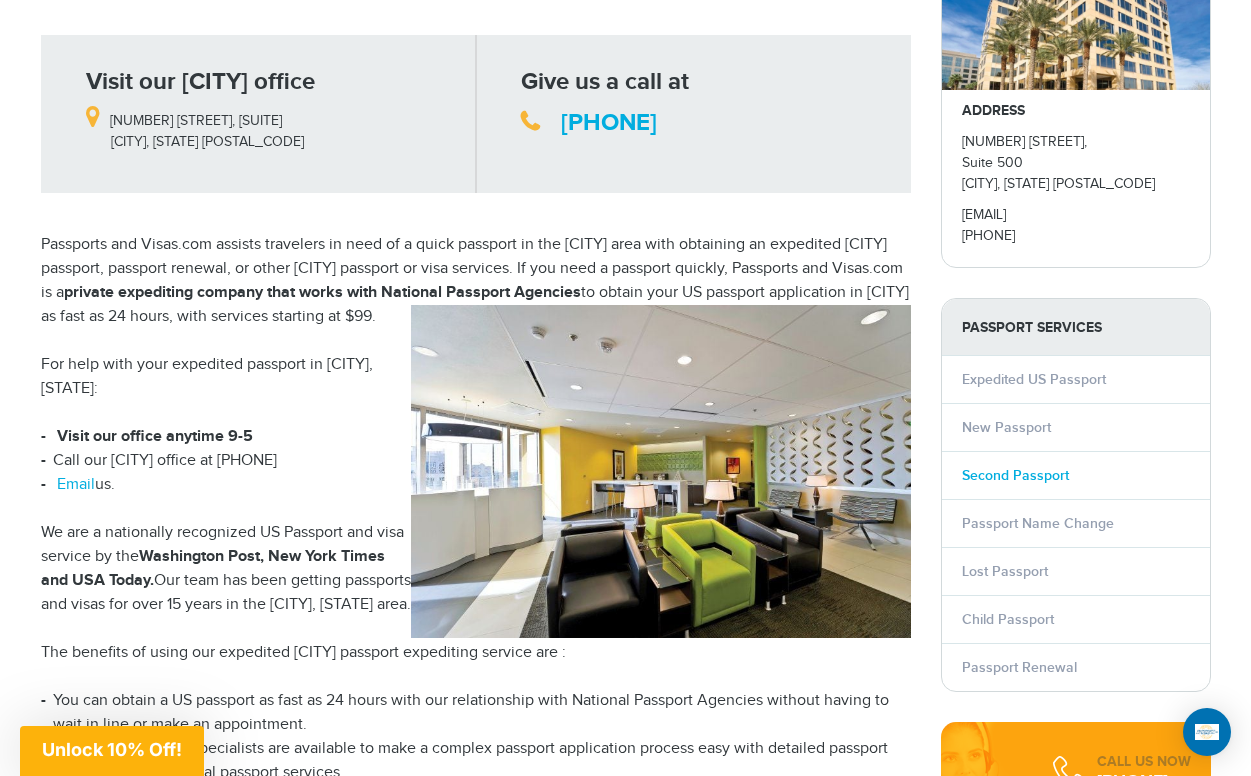click on "Second Passport" at bounding box center [1015, 475] 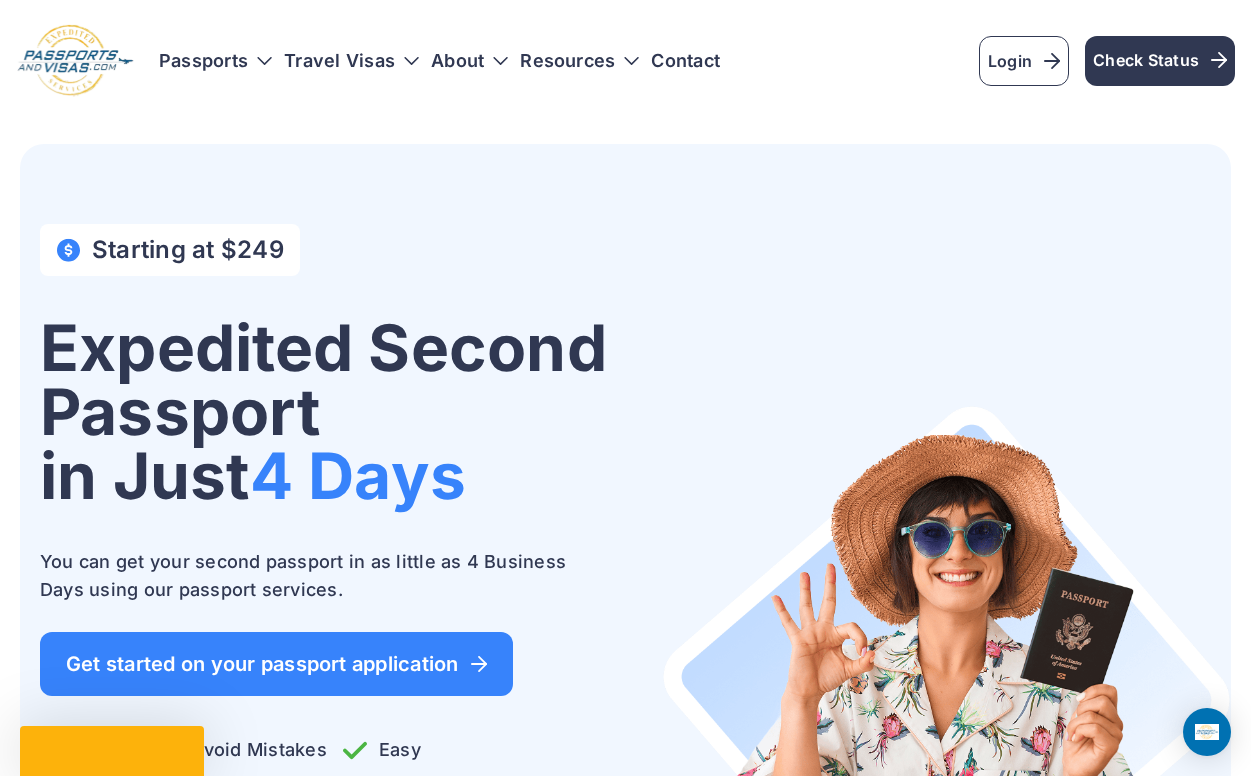 scroll, scrollTop: 0, scrollLeft: 0, axis: both 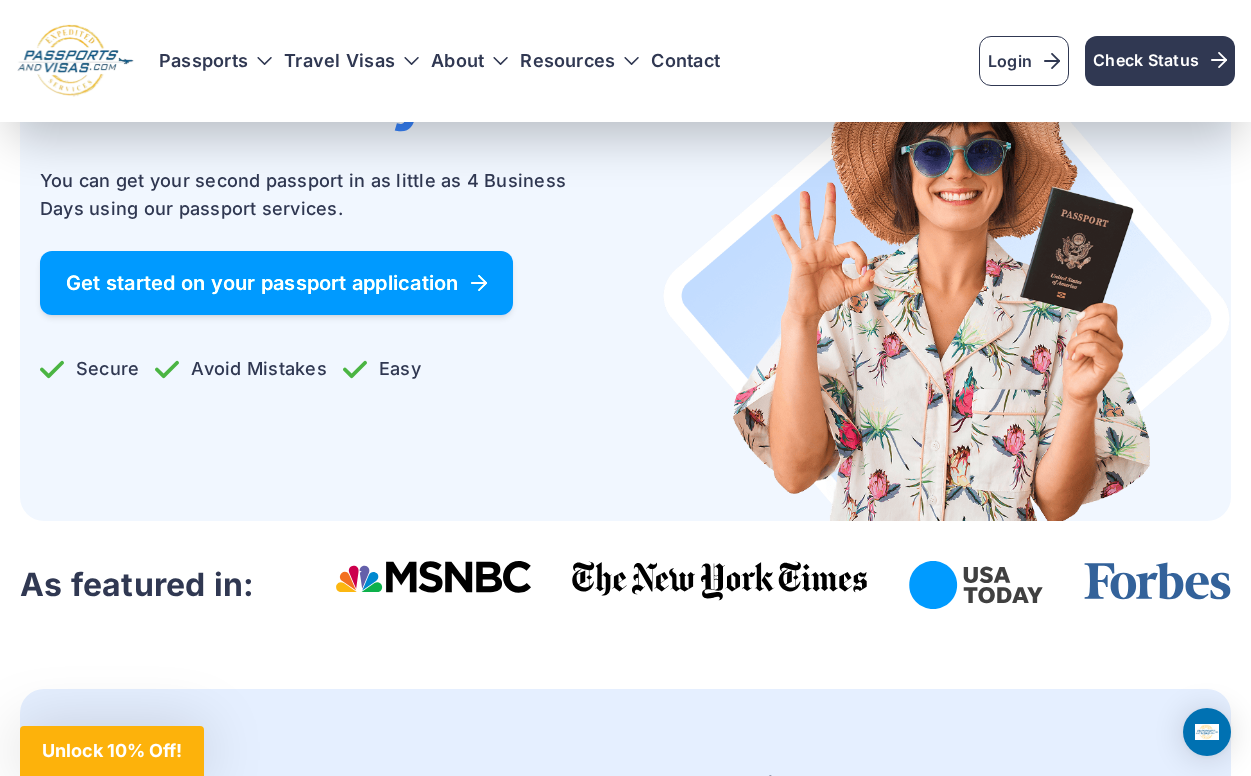 click on "Get started on your passport application" at bounding box center (276, 283) 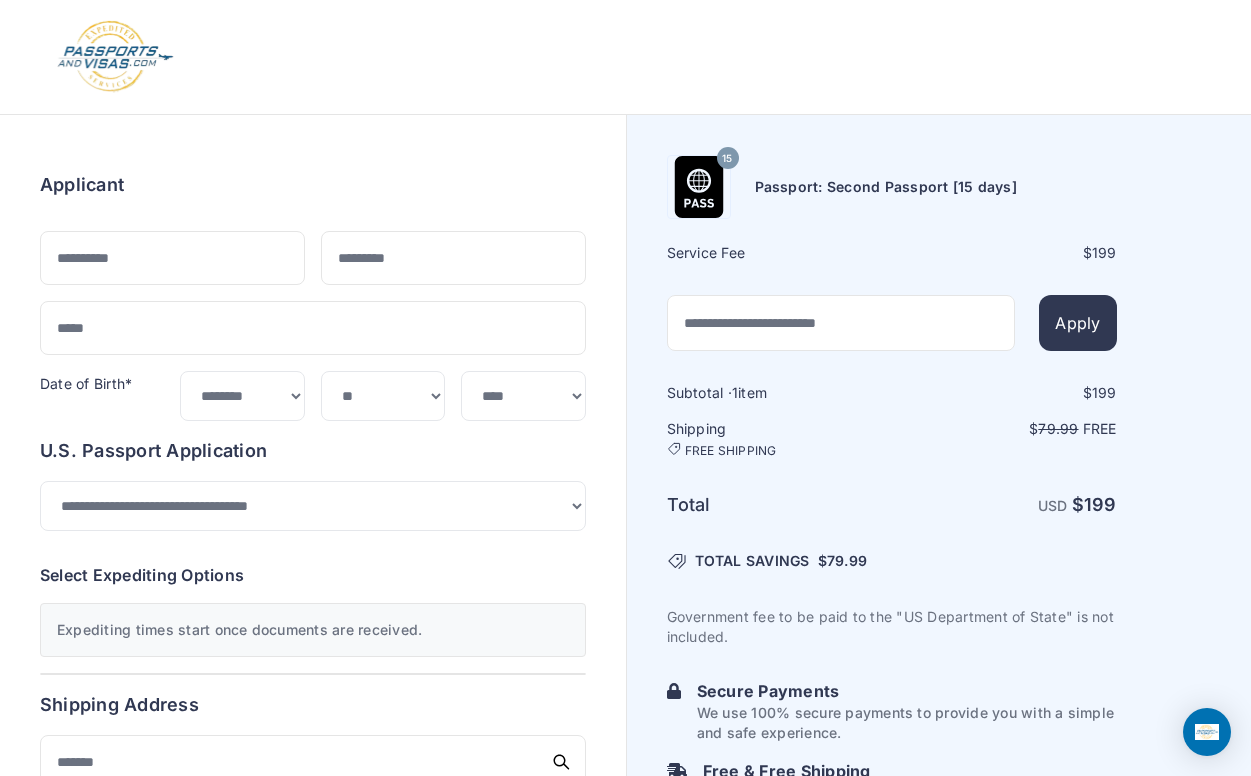 select on "**" 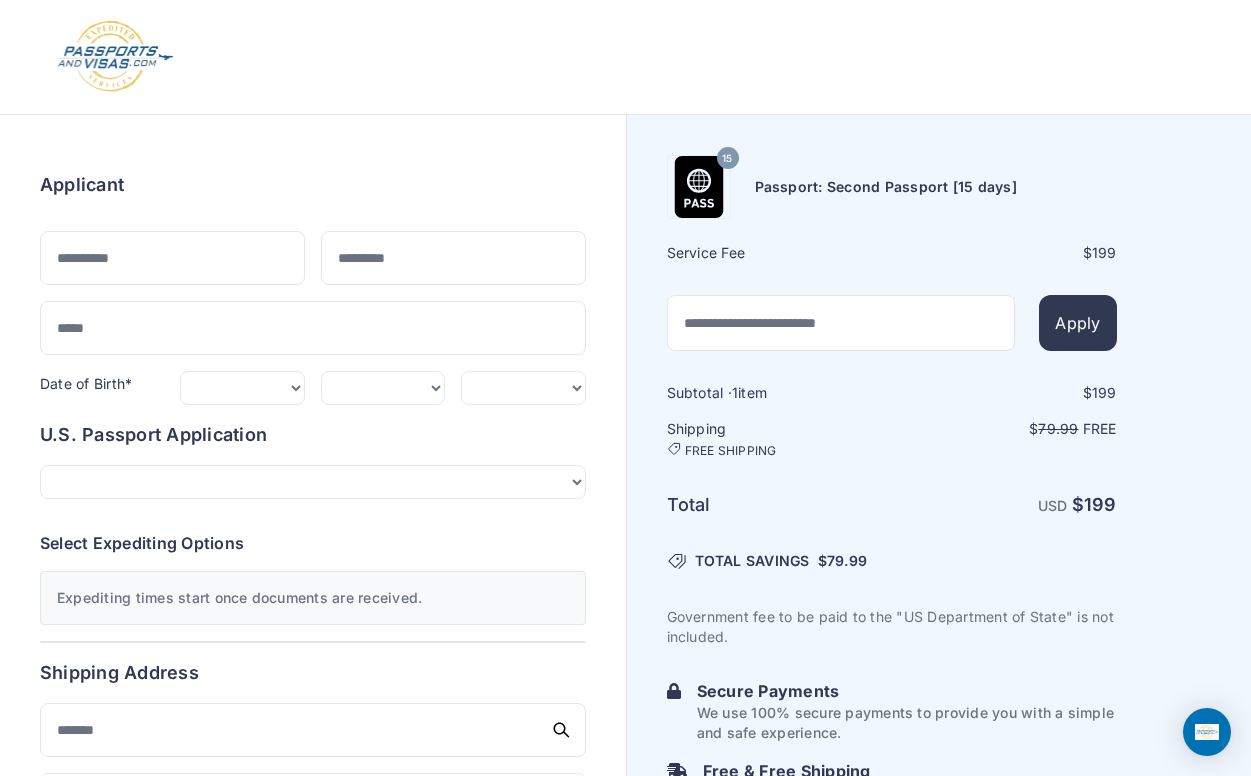 scroll, scrollTop: 0, scrollLeft: 0, axis: both 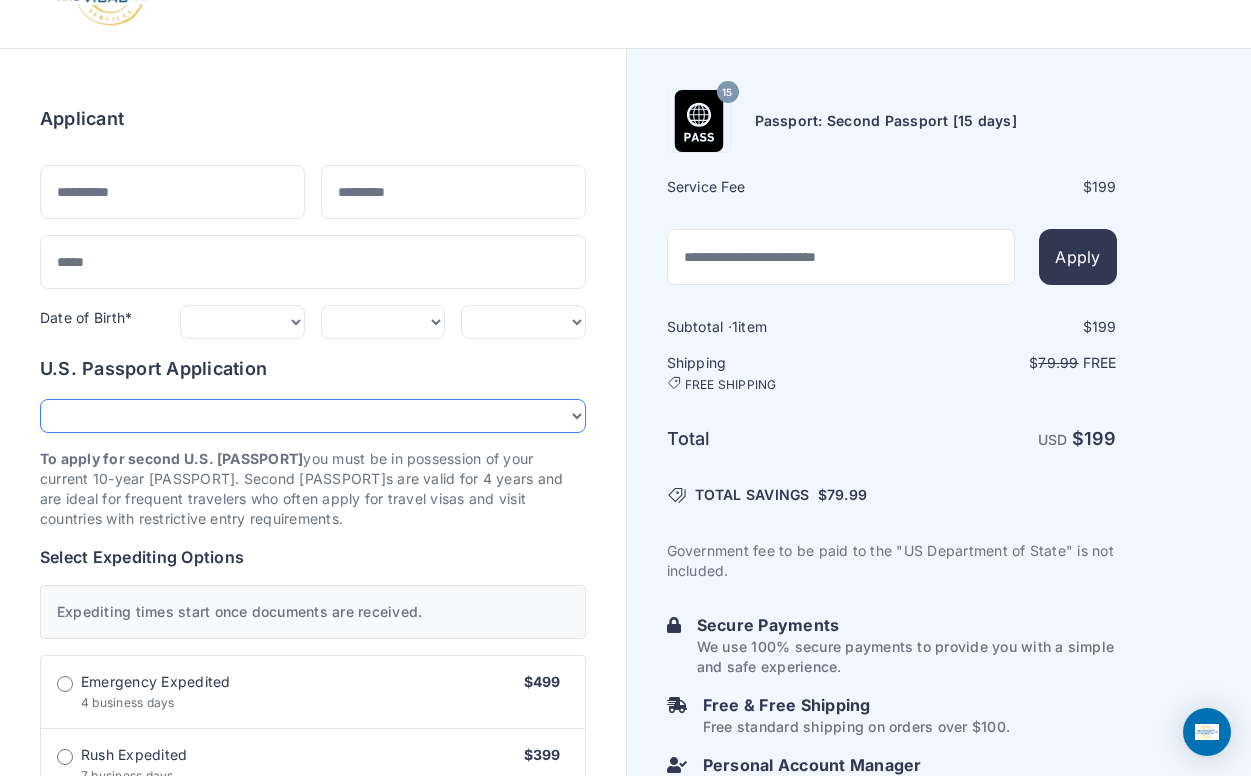 select on "****" 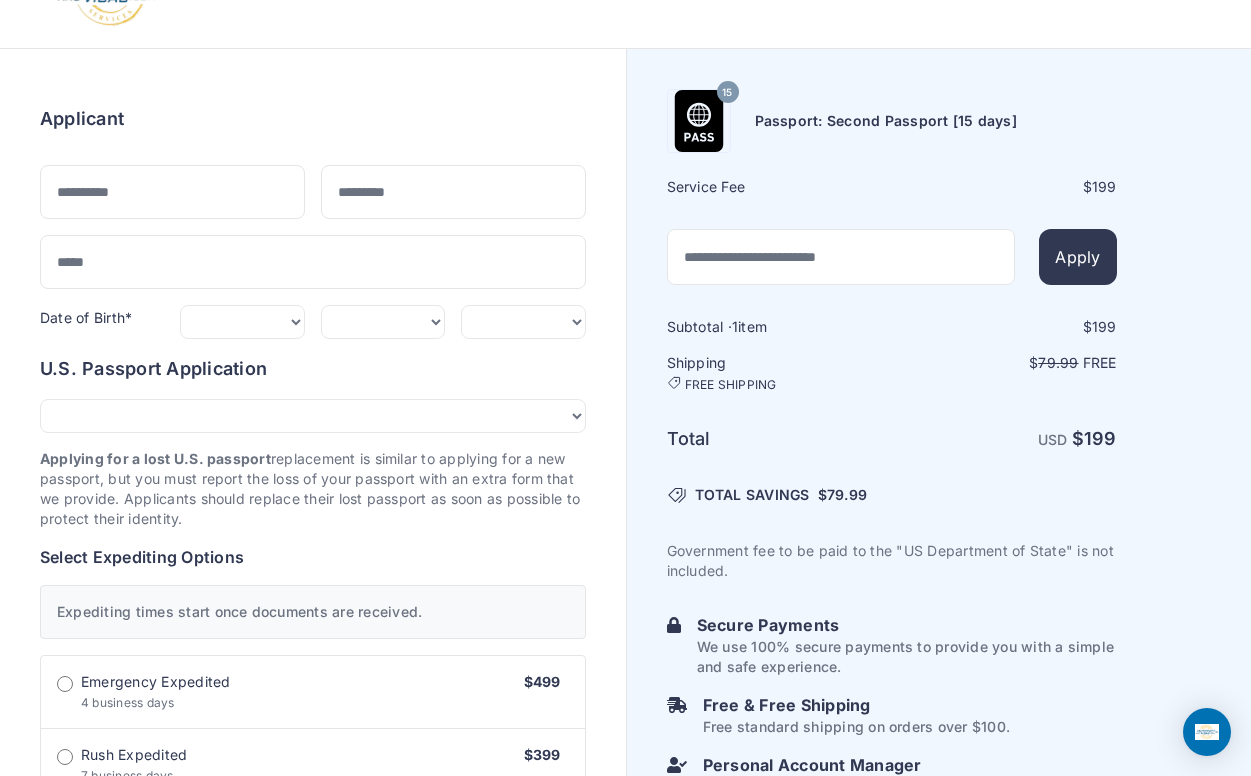 click on "Order summary
$ 199
15
199 1 199 79.99 Free $" at bounding box center [313, 938] 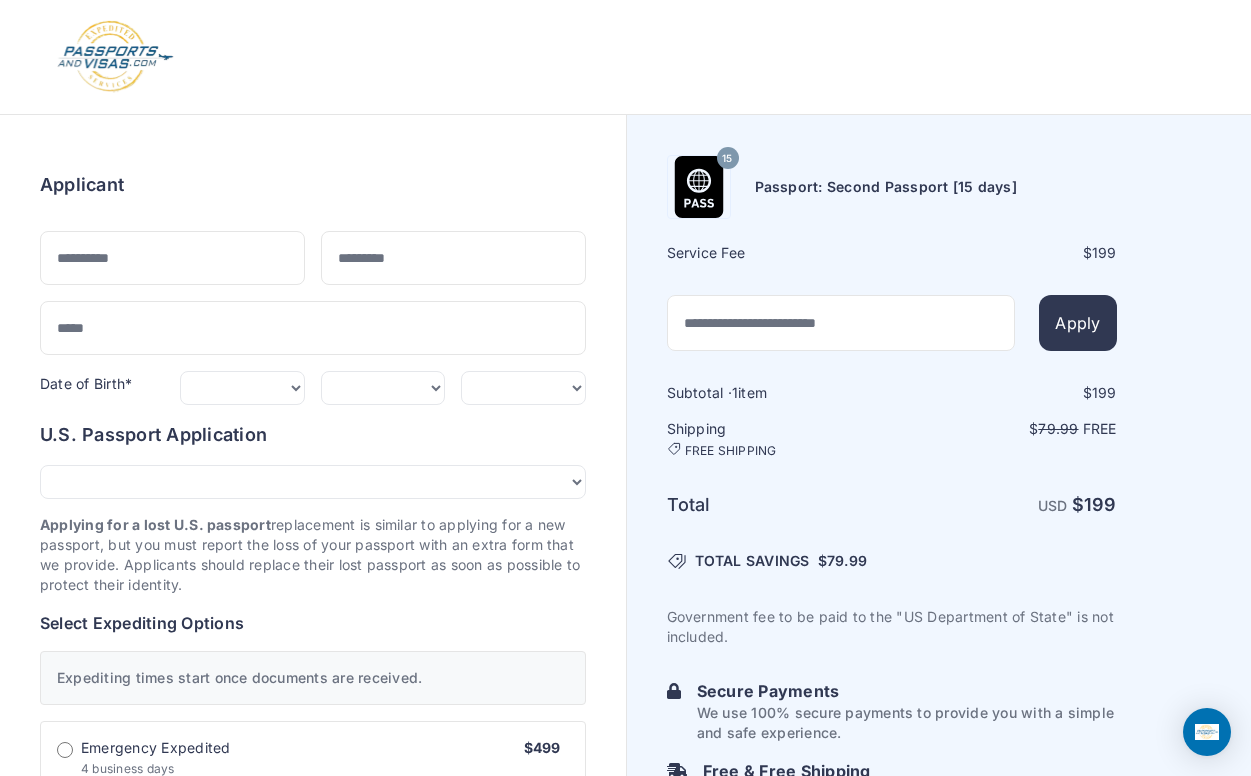 scroll, scrollTop: -16, scrollLeft: 0, axis: vertical 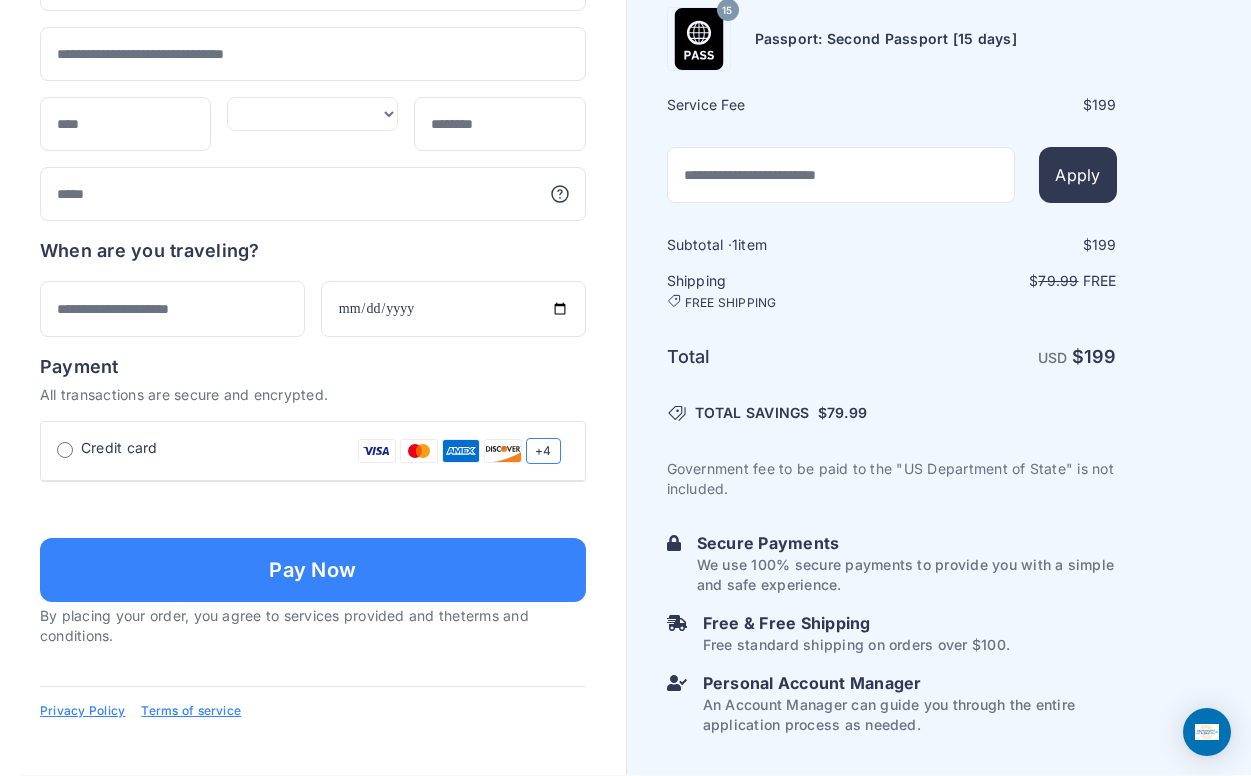 click on "Order summary
$ 199
15
199 1 199 79.99 Free $" at bounding box center (313, -114) 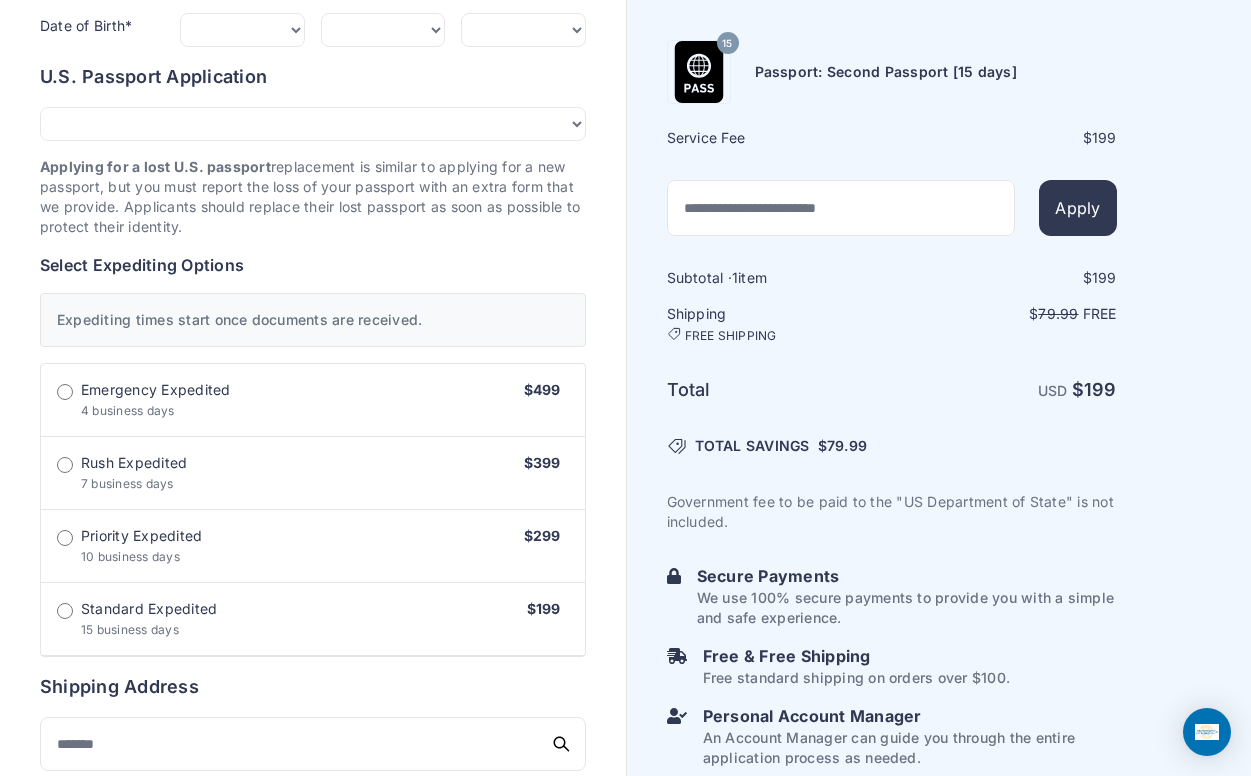 scroll, scrollTop: 399, scrollLeft: 0, axis: vertical 